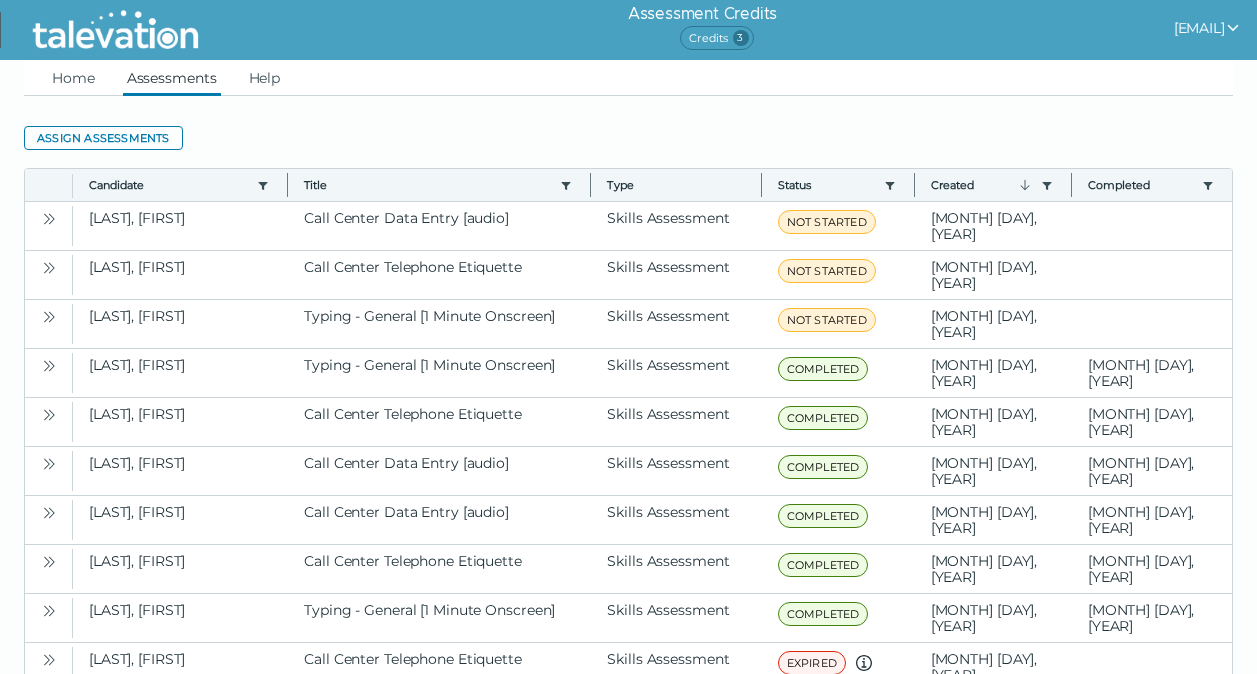 scroll, scrollTop: 0, scrollLeft: 0, axis: both 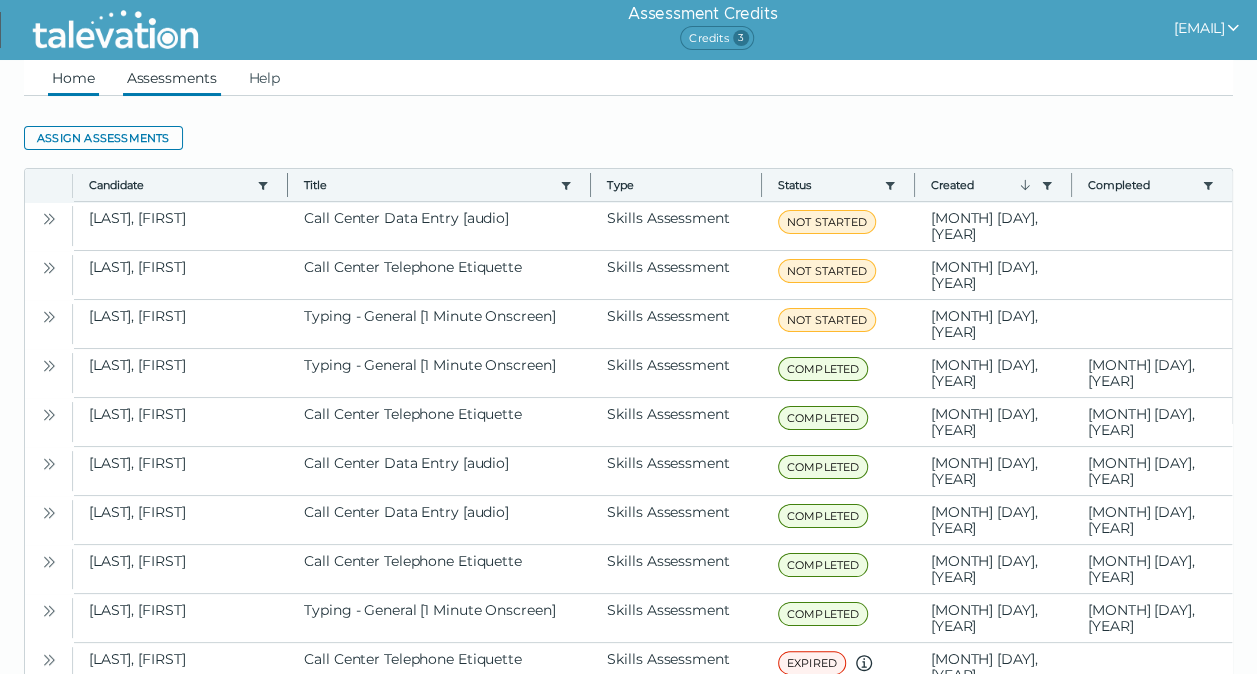 click on "Home" at bounding box center [73, 78] 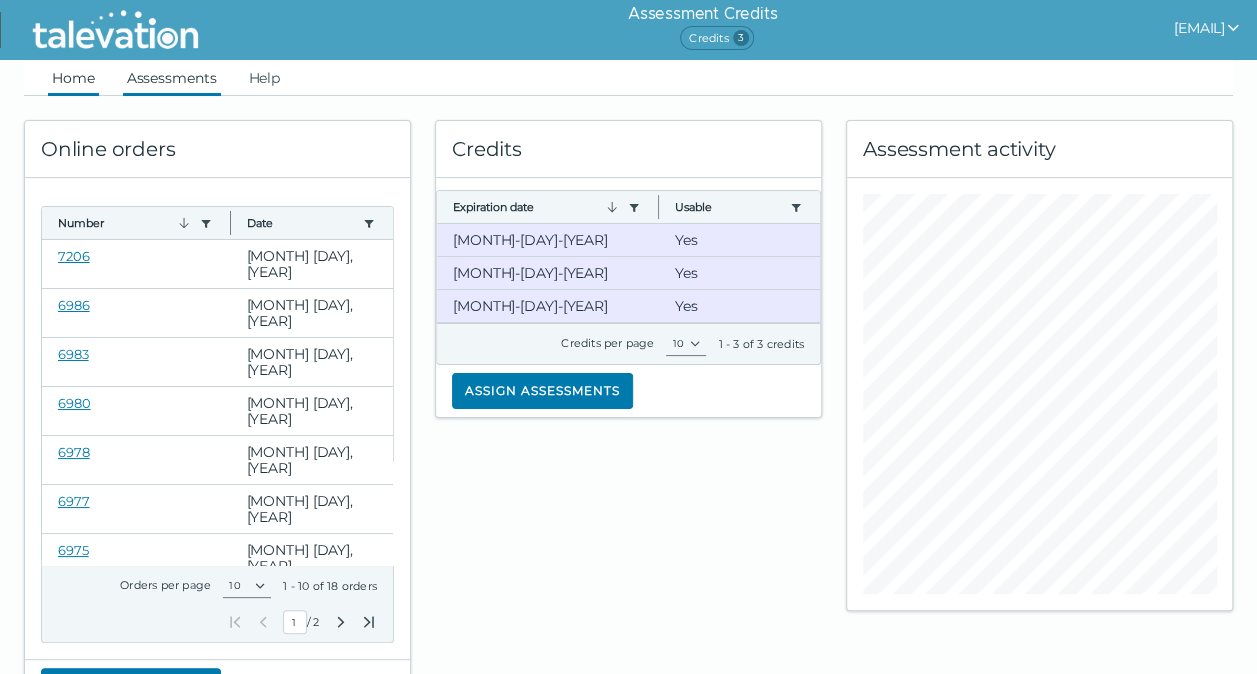 click on "Assessments" at bounding box center [172, 78] 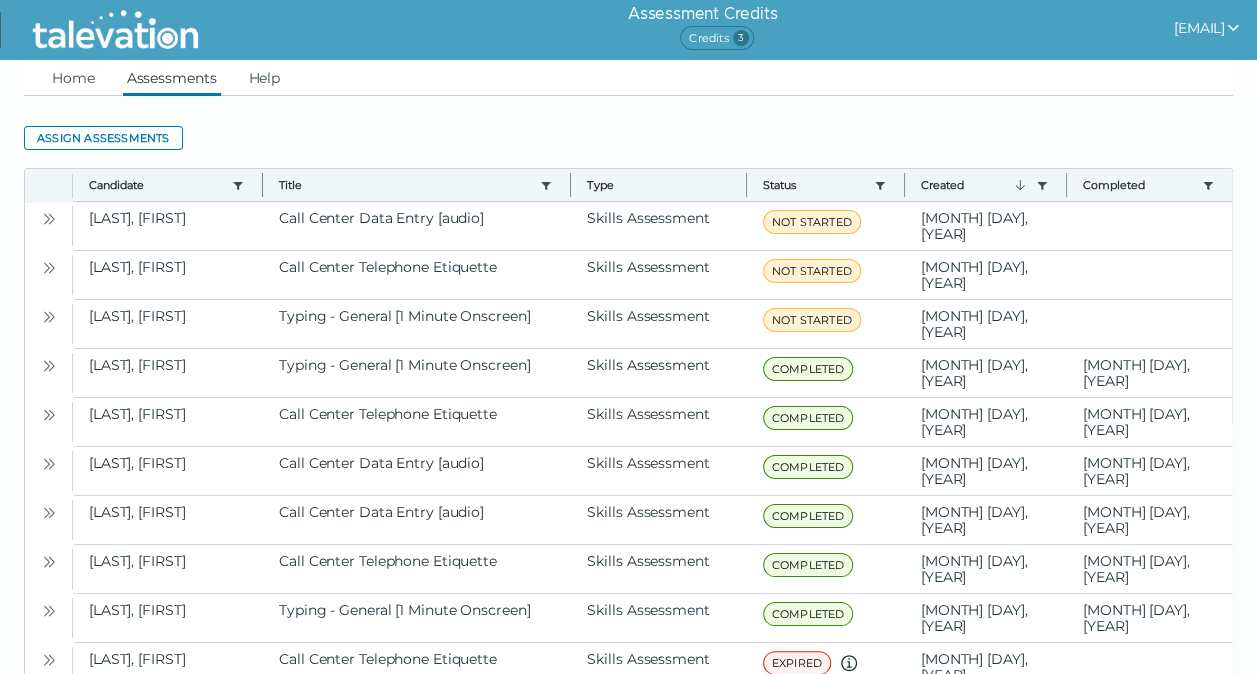click on "Credits 3" at bounding box center [716, 38] 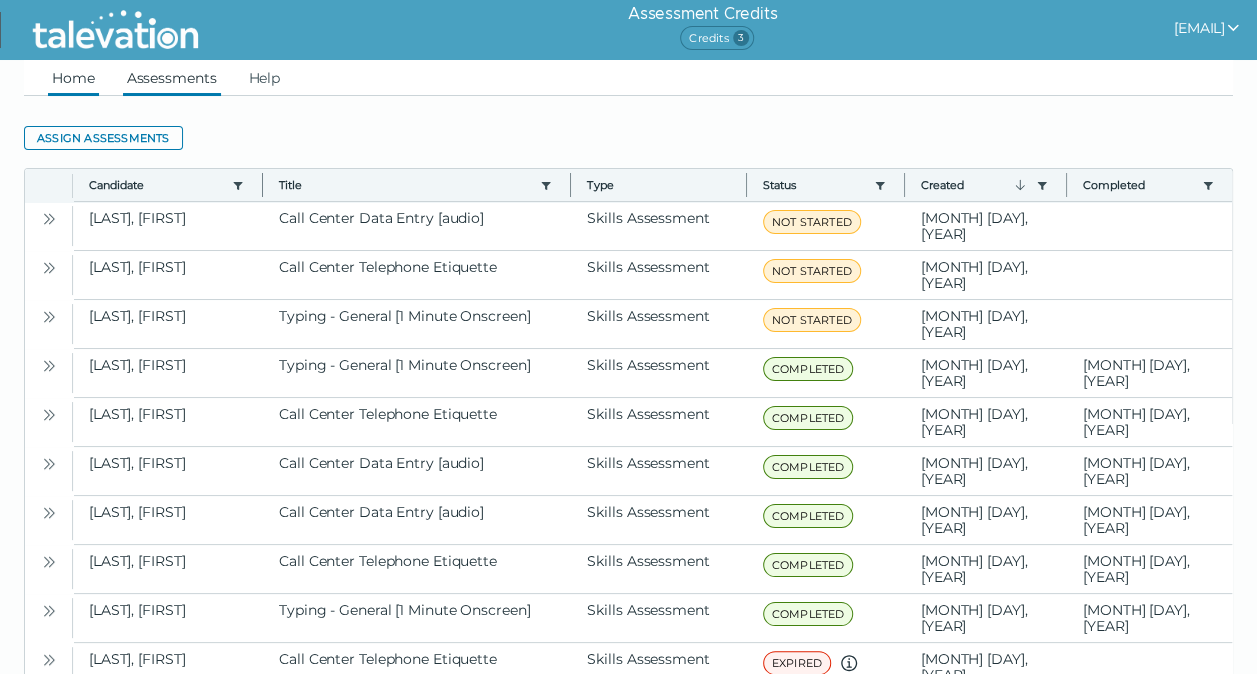 click on "Home" at bounding box center (73, 78) 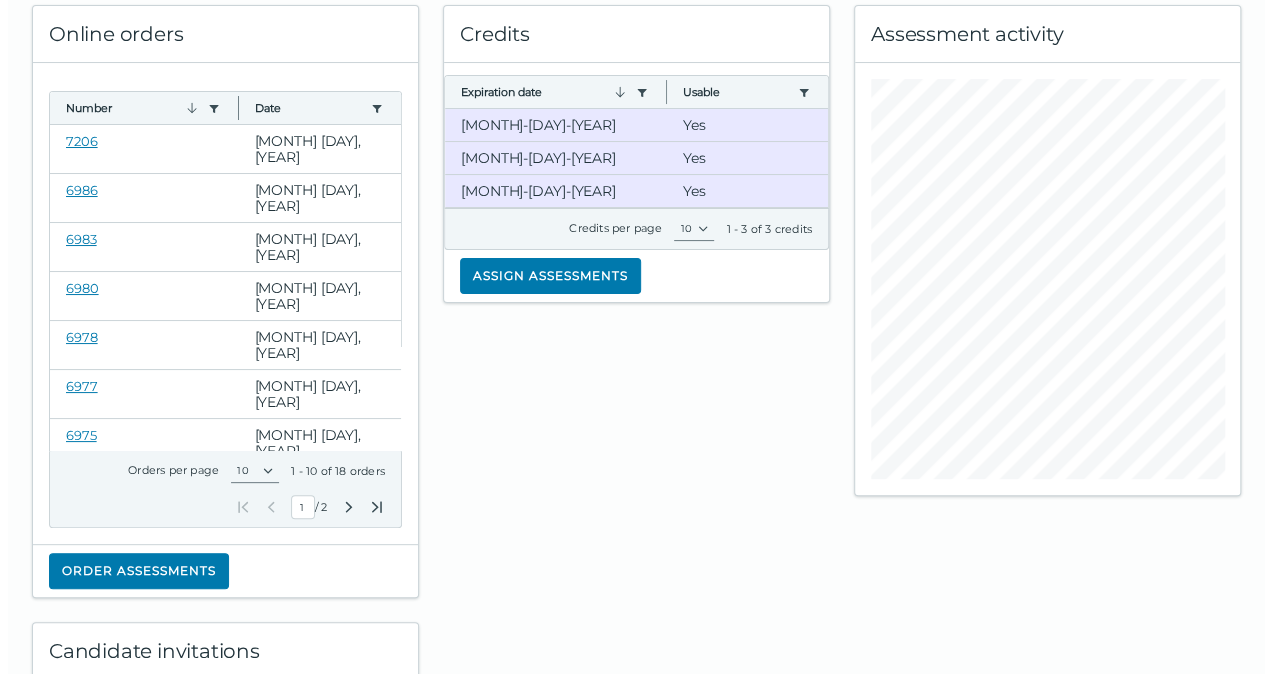 scroll, scrollTop: 110, scrollLeft: 0, axis: vertical 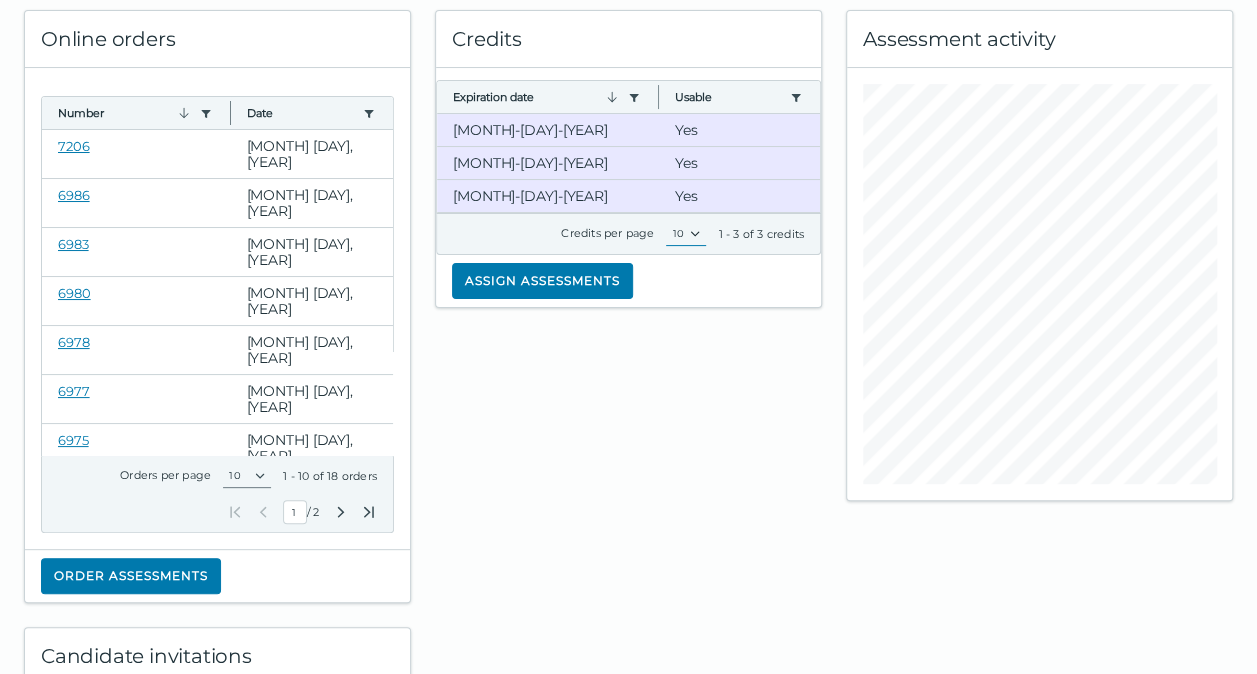 click on "10" at bounding box center [686, 234] 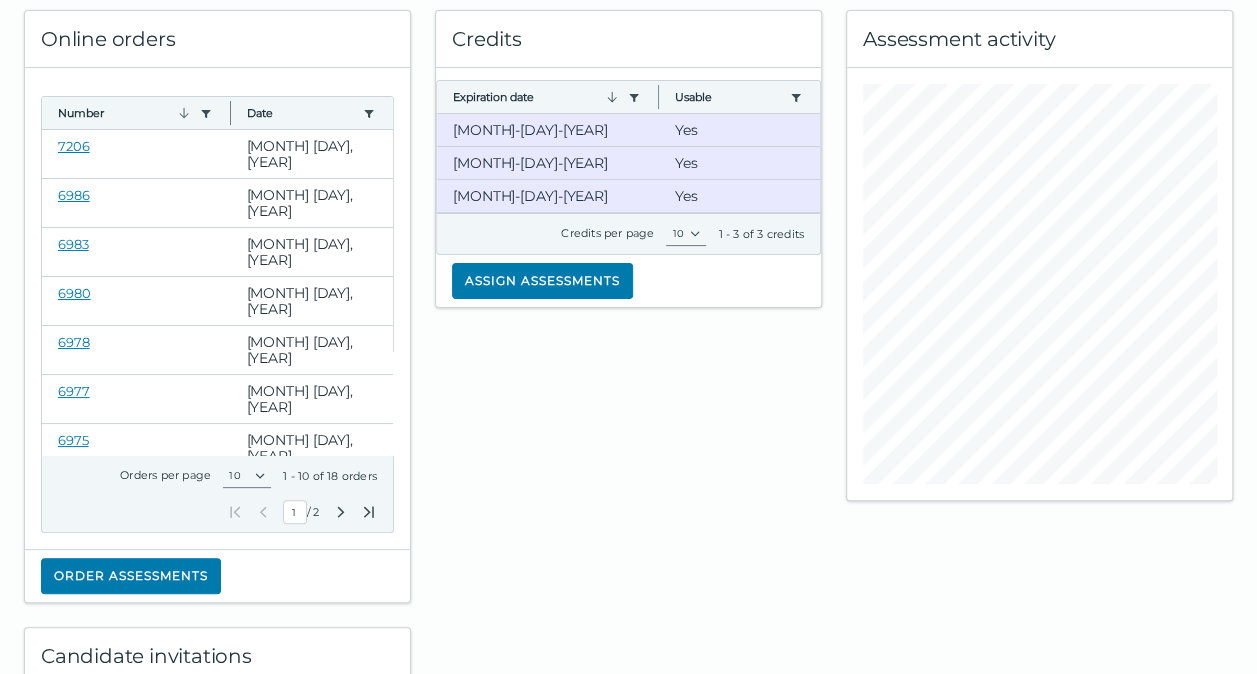 click on "Credits Expiration date  Use left or right key to resize the column  Usable  Use left or right key to resize the column  8-19-2025 Yes 8-19-2025 Yes 8-19-2025 Yes Credits per page 10  1 - 3 of 3 credits  Assign assessments" 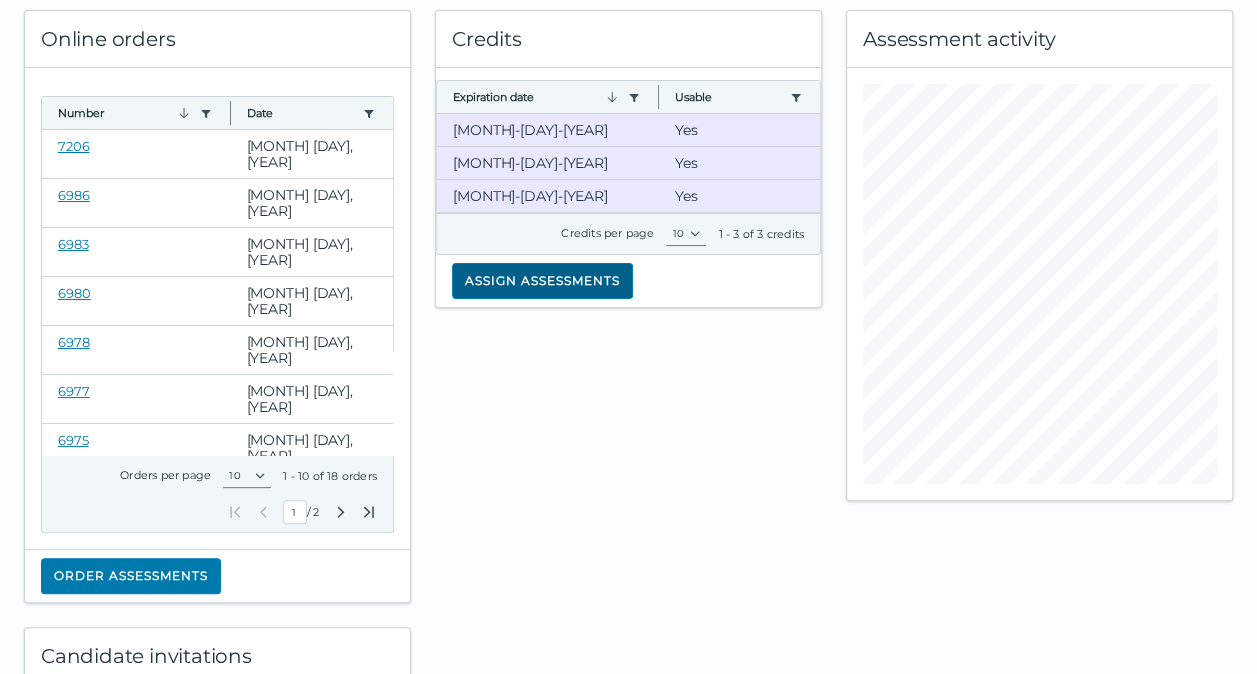 click on "Assign assessments" 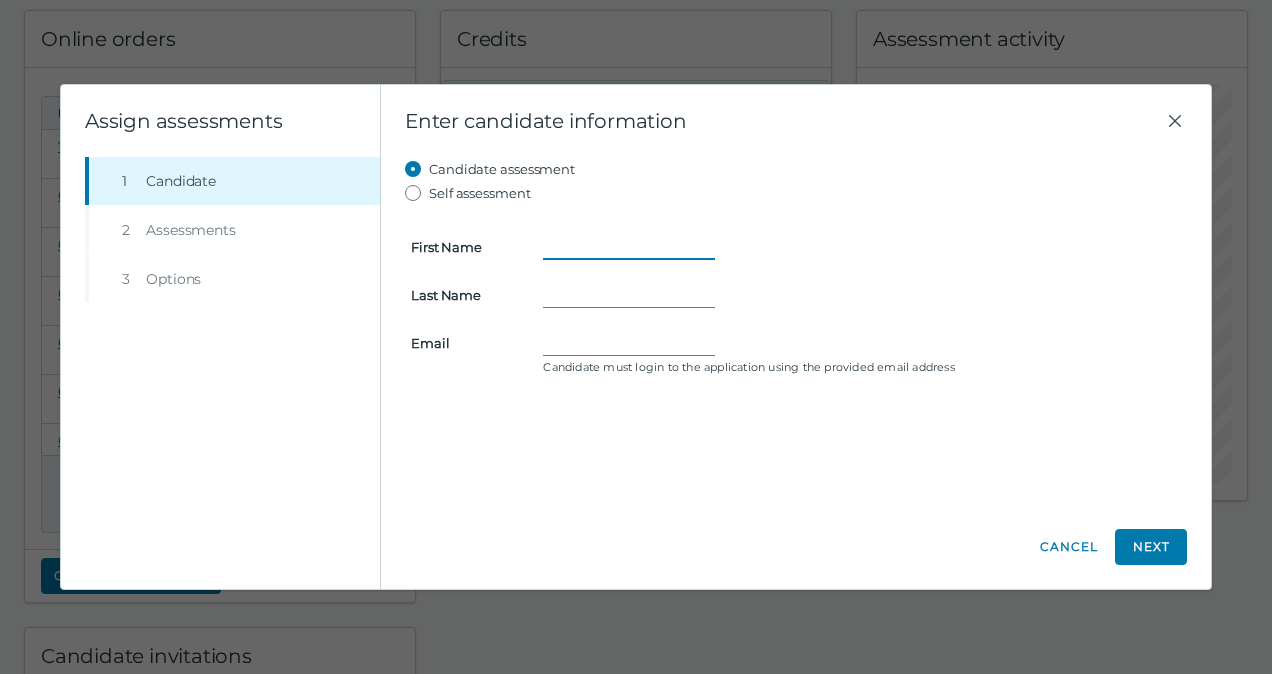 click on "First Name" at bounding box center [629, 247] 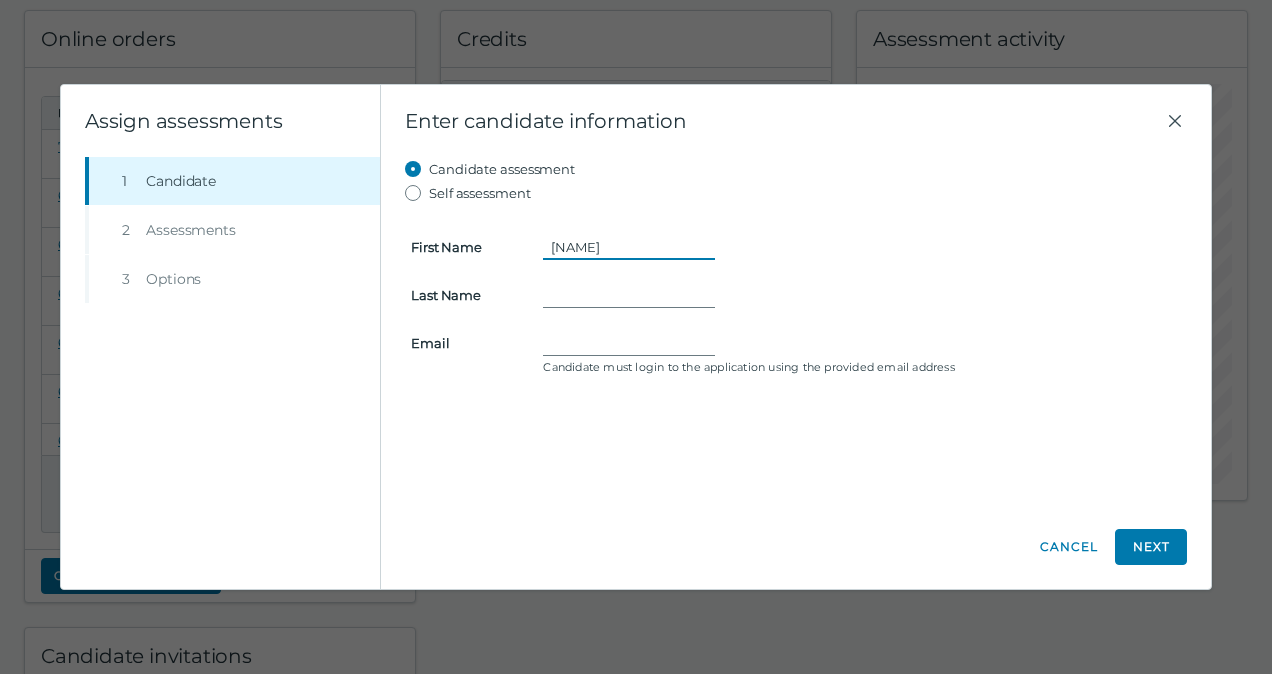 type on "Makayla" 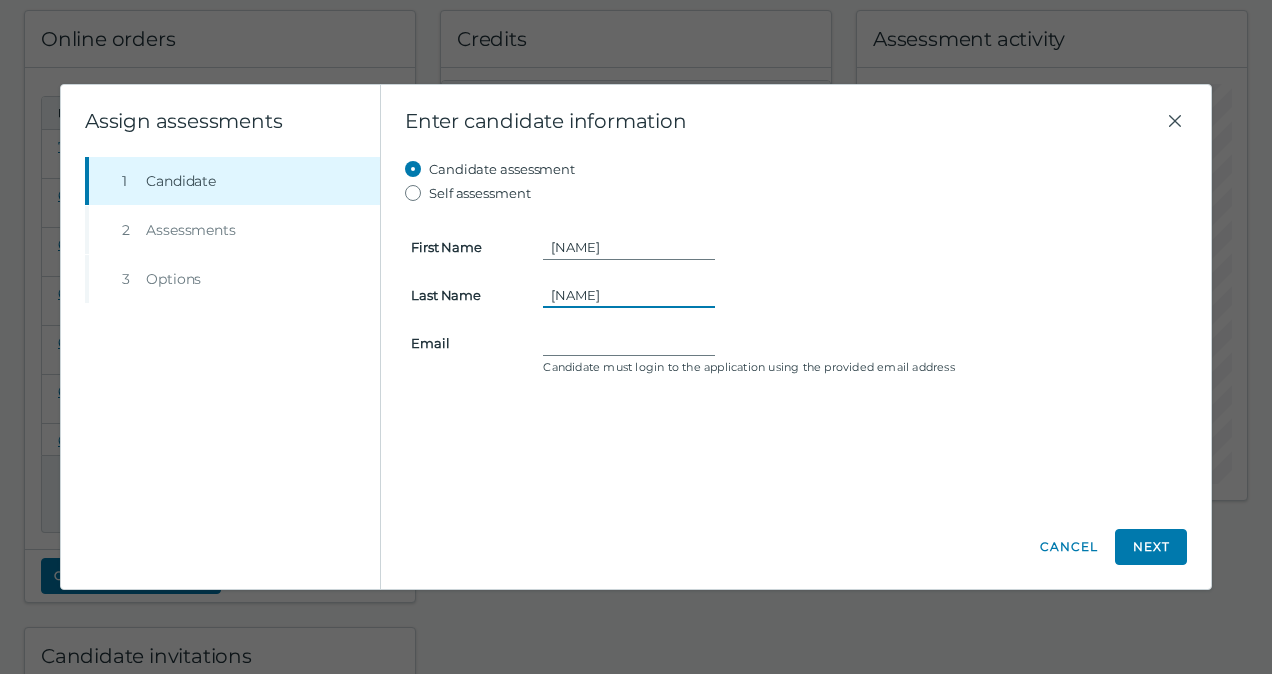 type on "Klie" 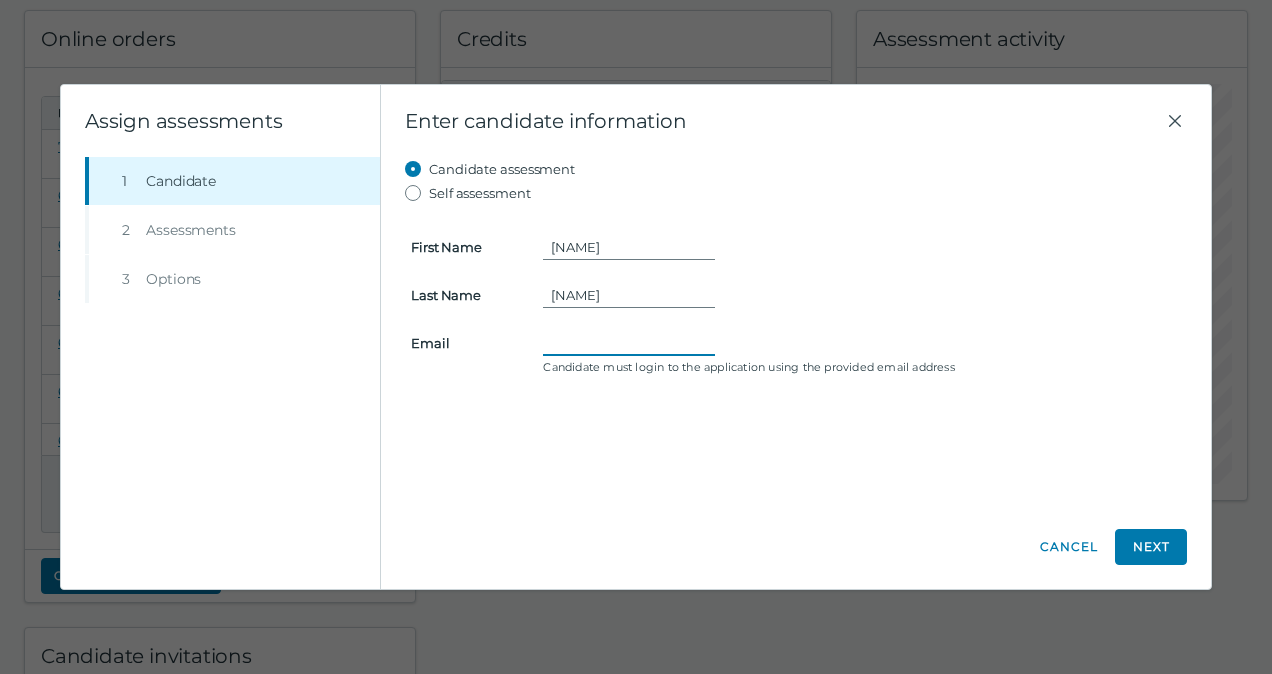 click on "Email" at bounding box center [629, 343] 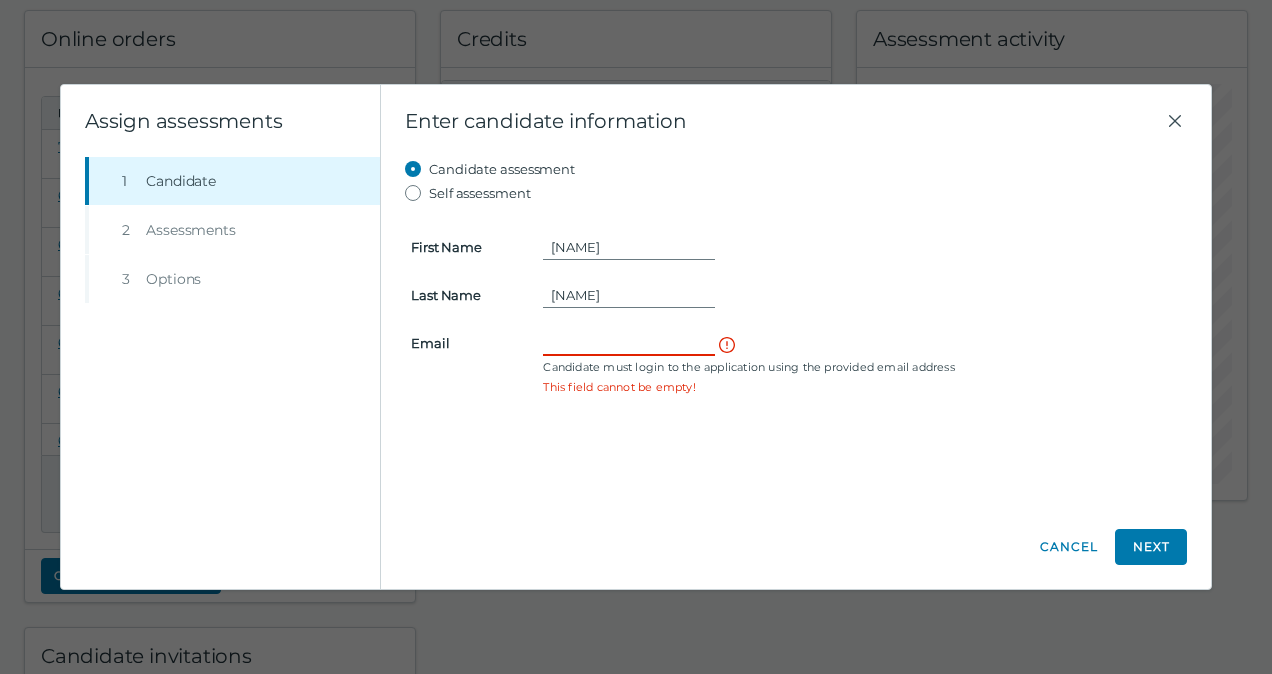 paste on "makklie4213@gmail.com" 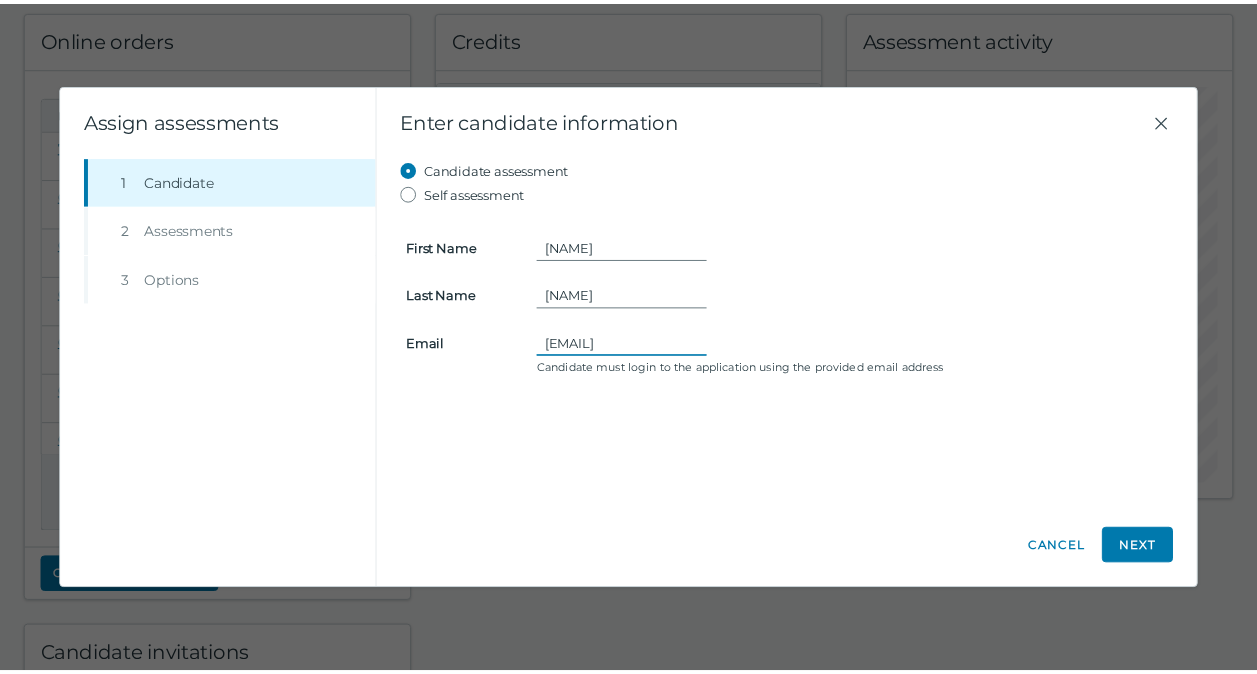 scroll, scrollTop: 0, scrollLeft: 0, axis: both 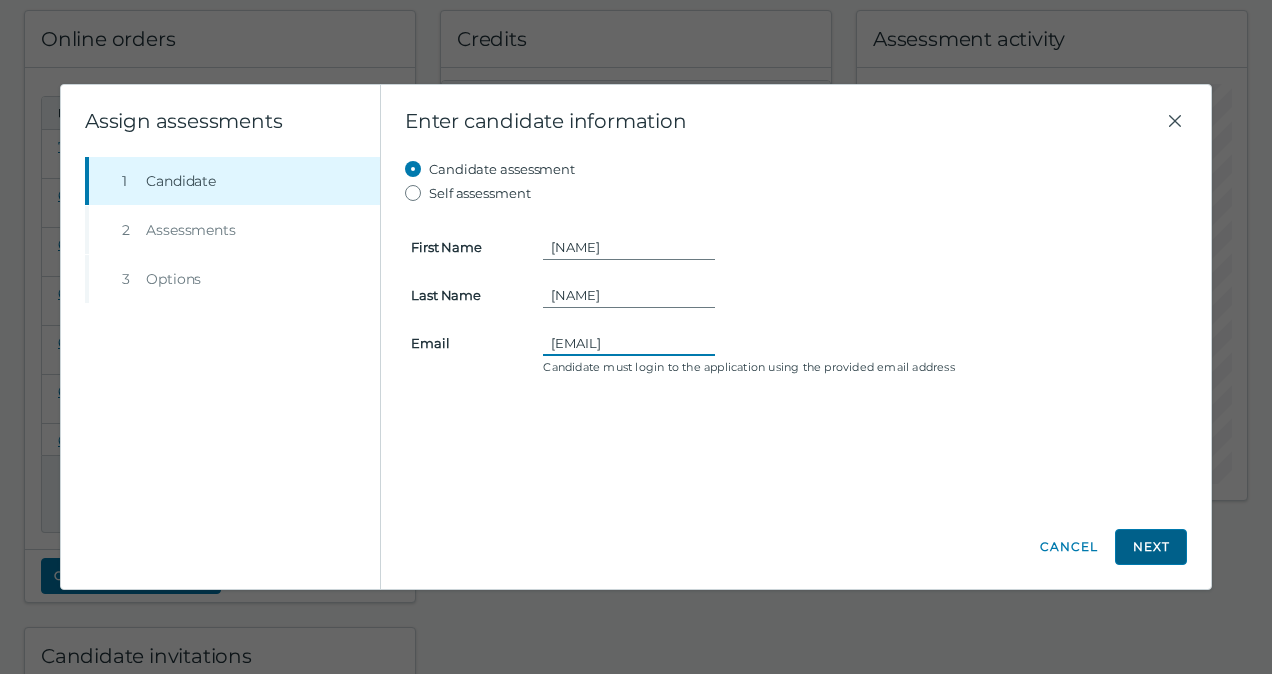 type on "makklie4213@gmail.com" 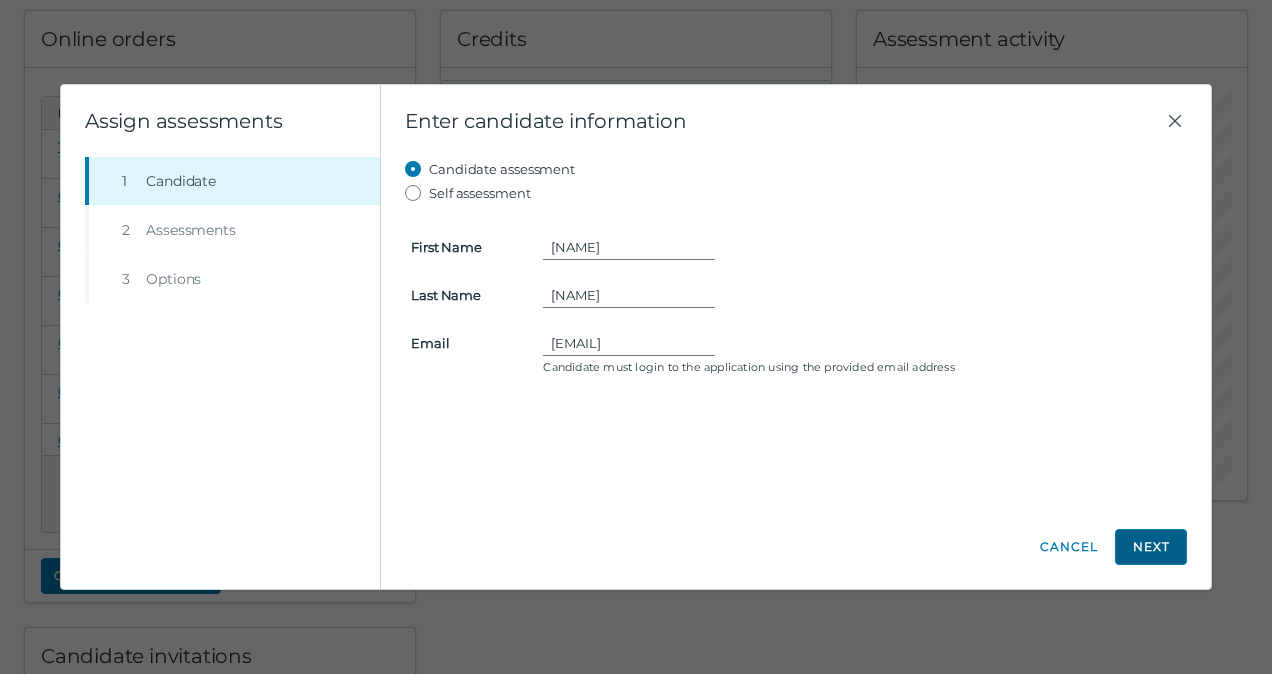 click on "Next" 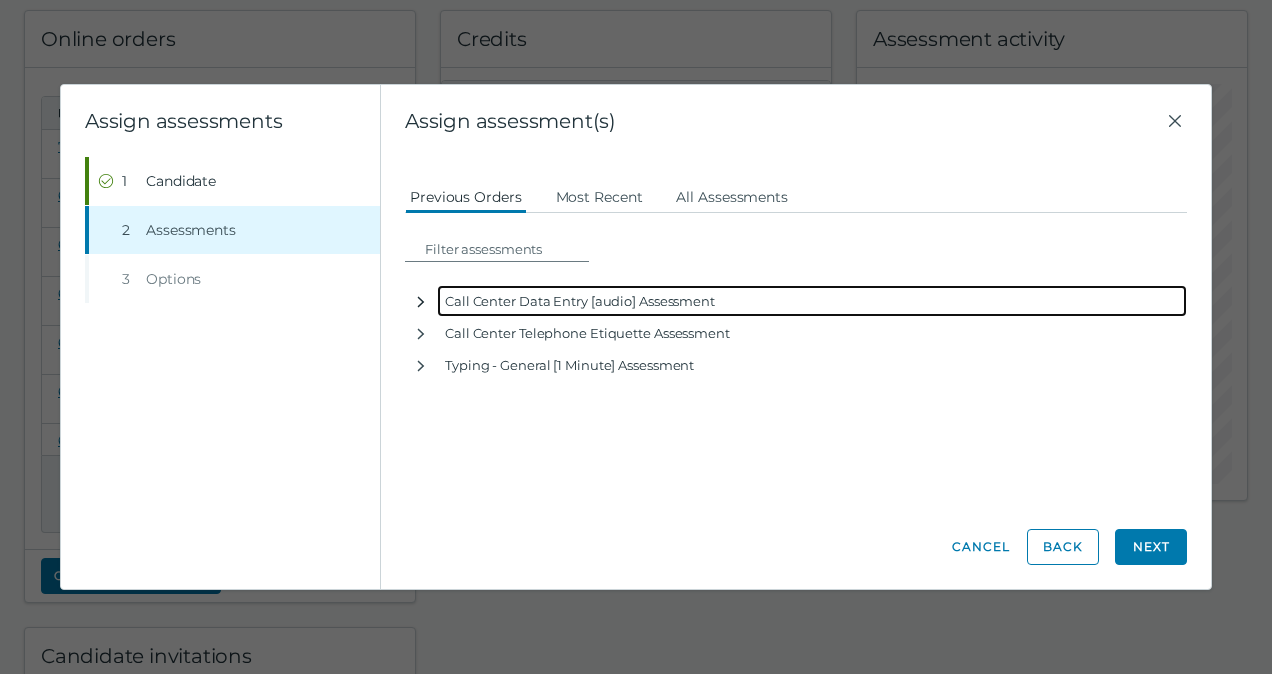 click 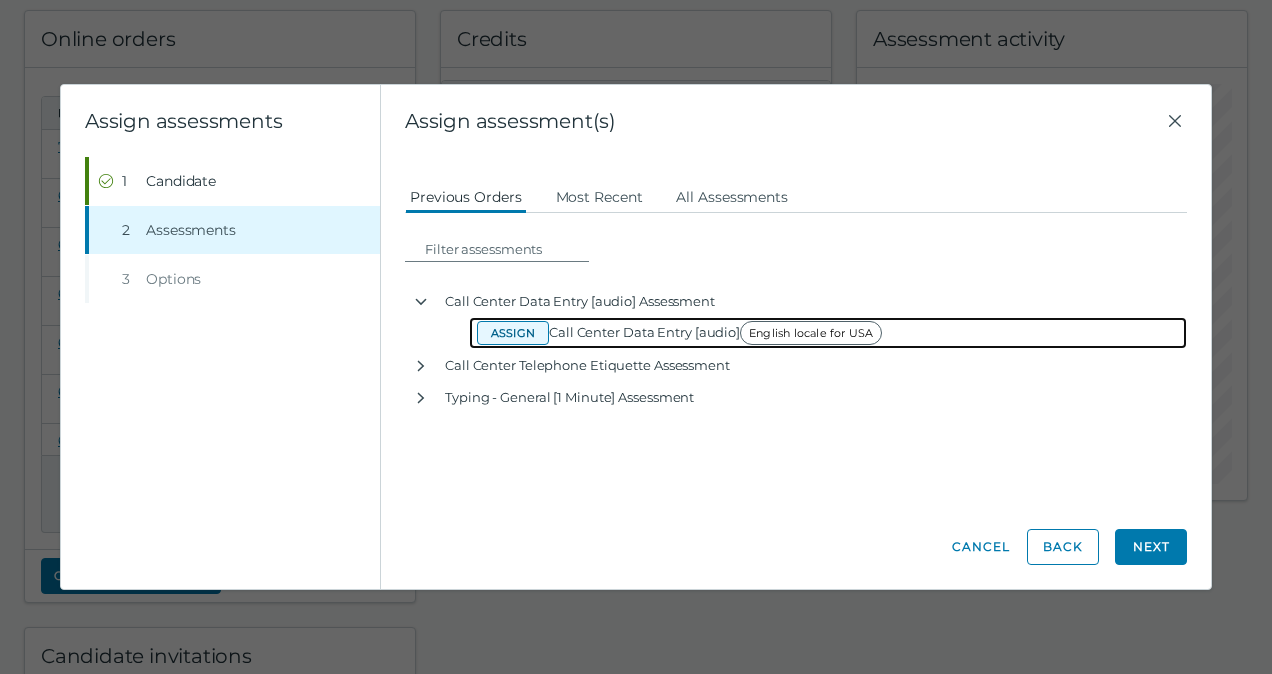 click on "Assign" at bounding box center (513, 333) 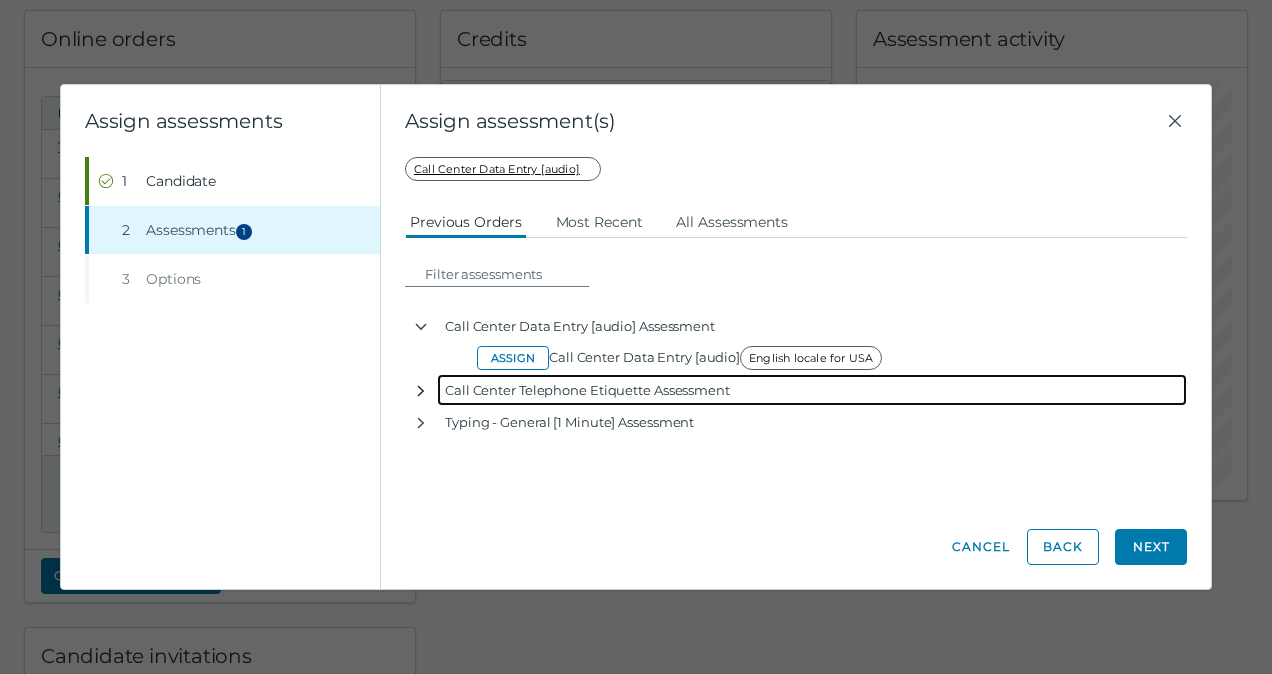 click 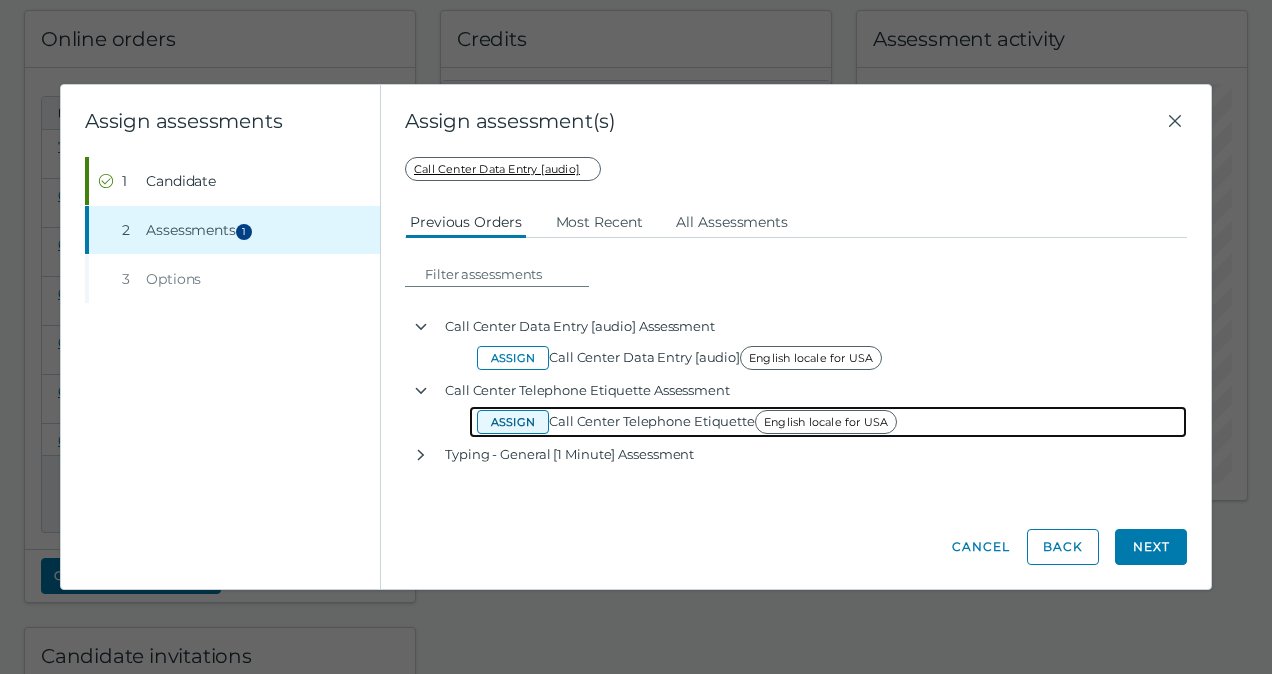 click on "Assign" at bounding box center [513, 422] 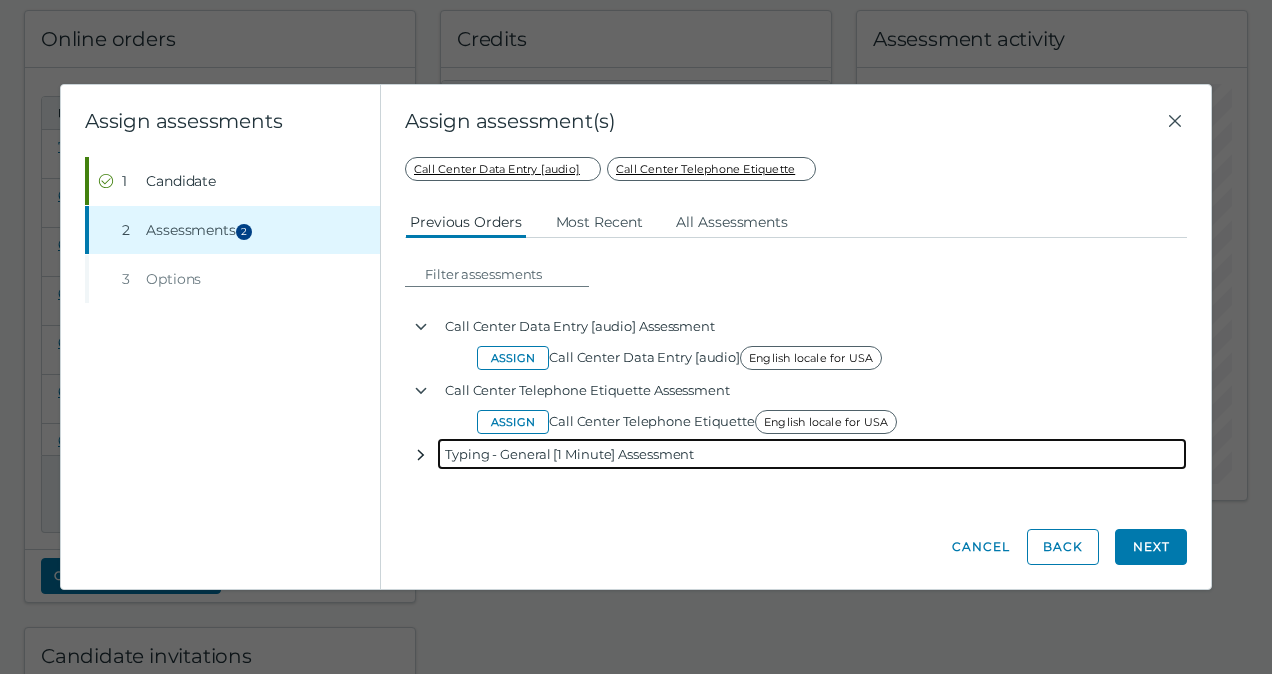 click 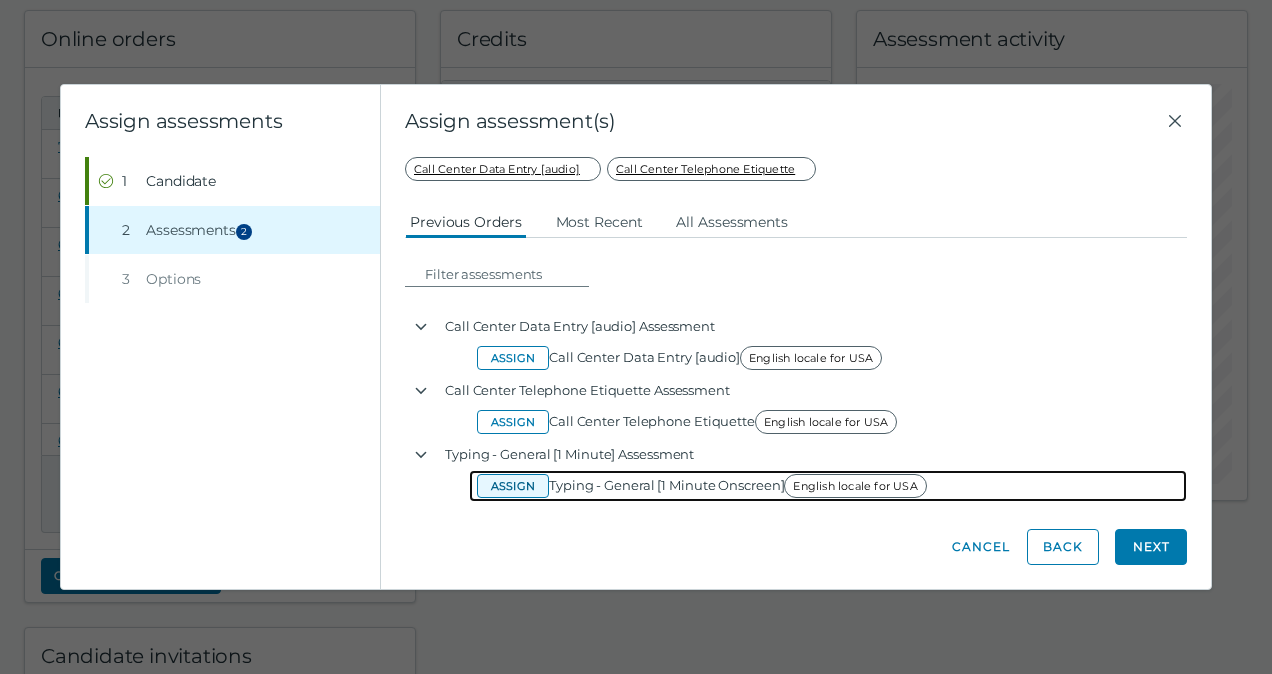 click on "Assign" at bounding box center (513, 486) 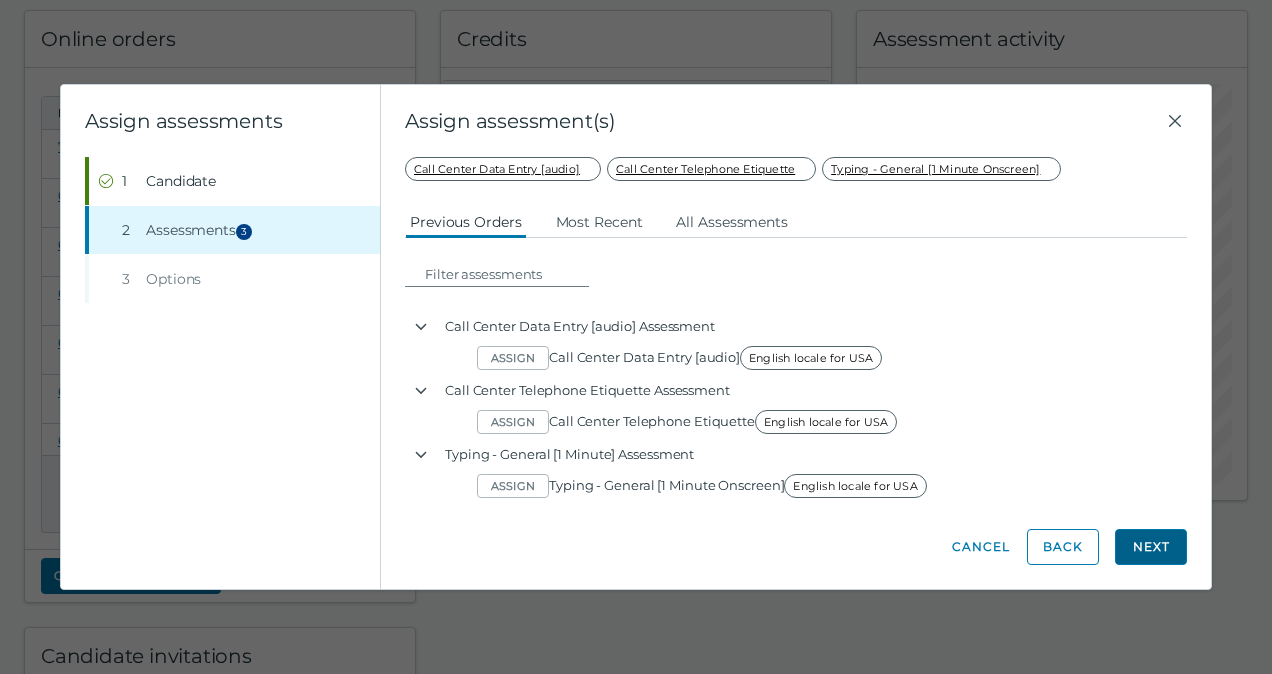 click on "Next" 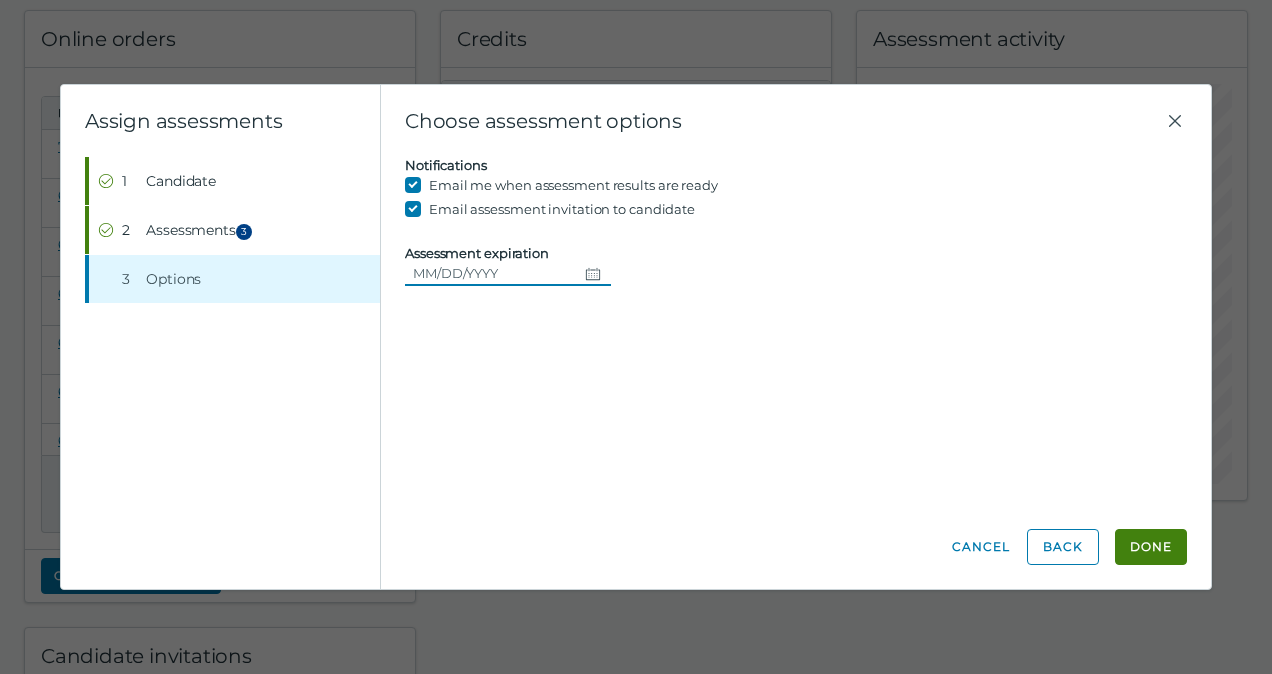 click 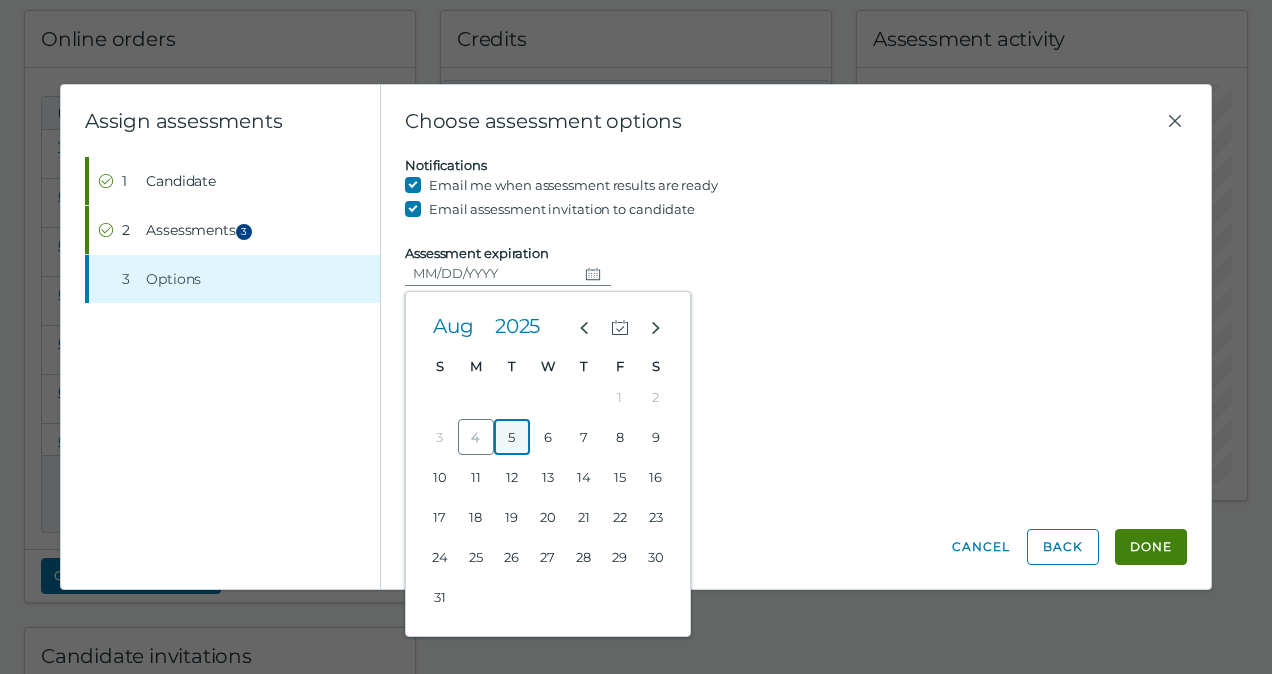 click on "5" 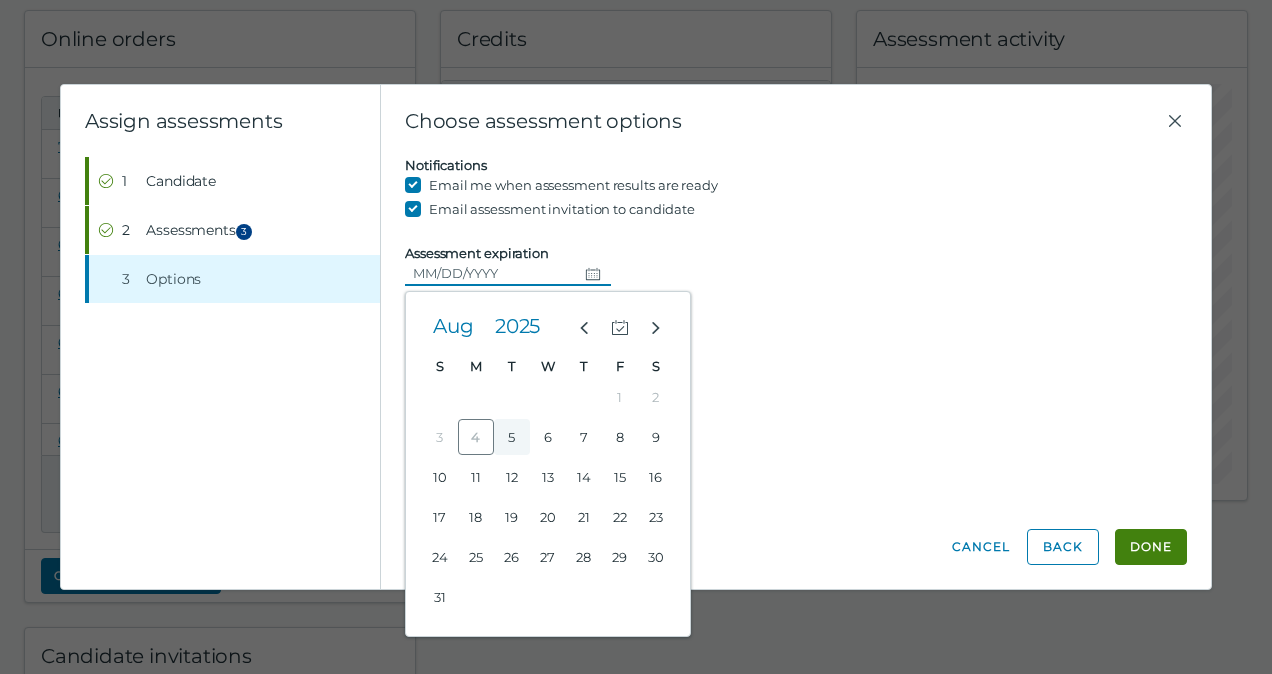 type on "08/05/2025" 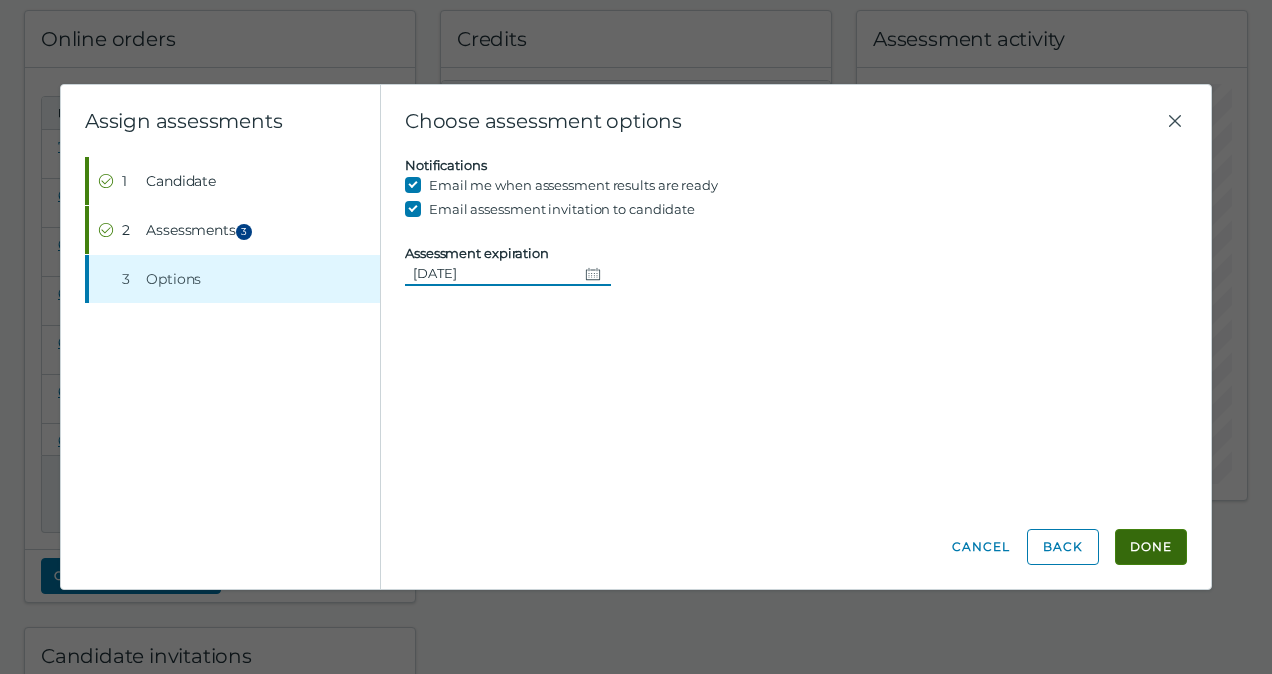 click on "Done" 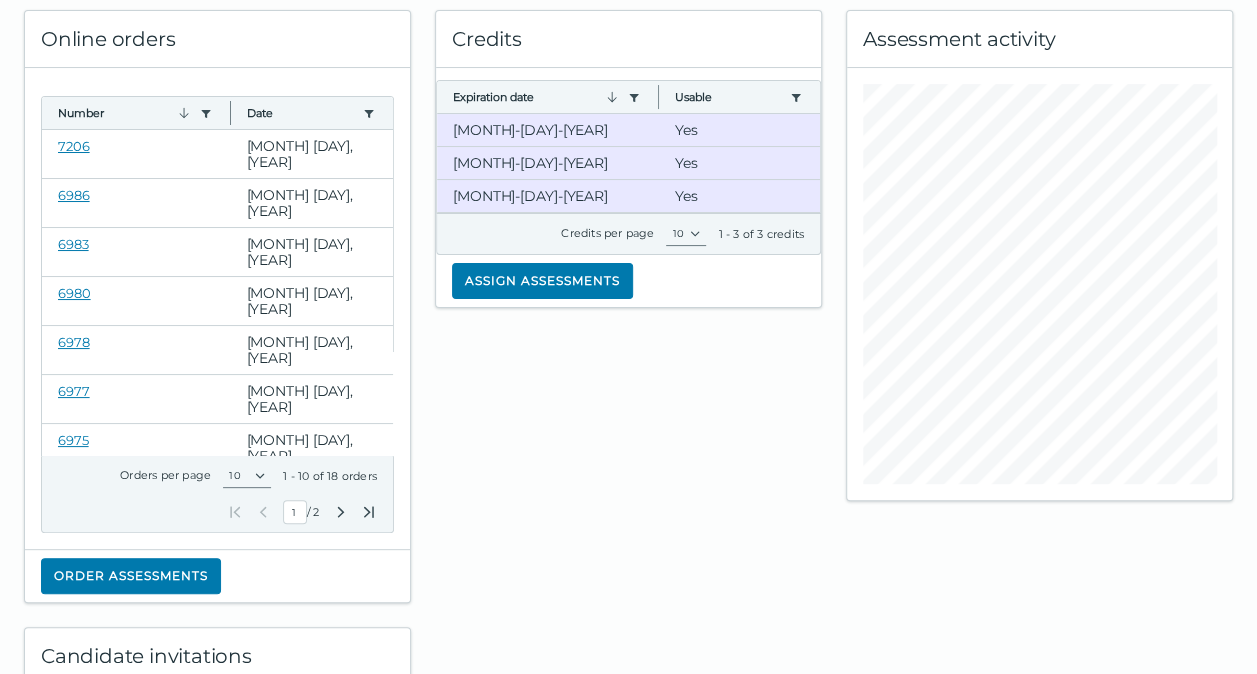 type 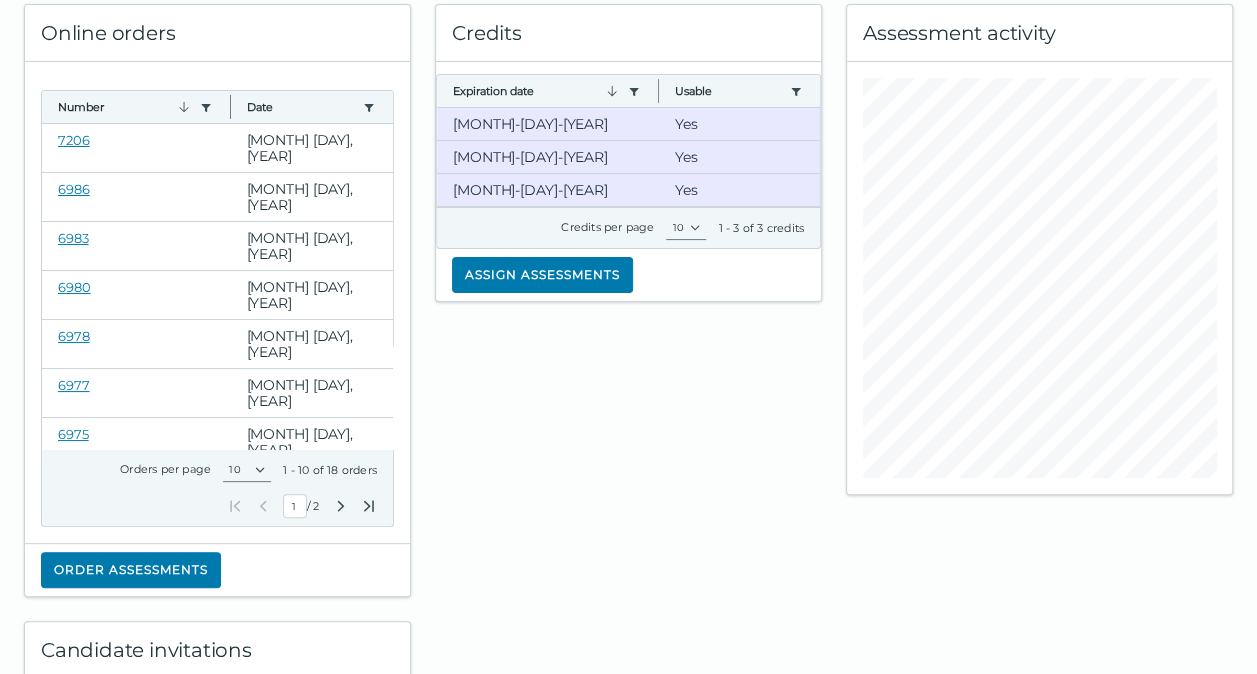scroll, scrollTop: 0, scrollLeft: 0, axis: both 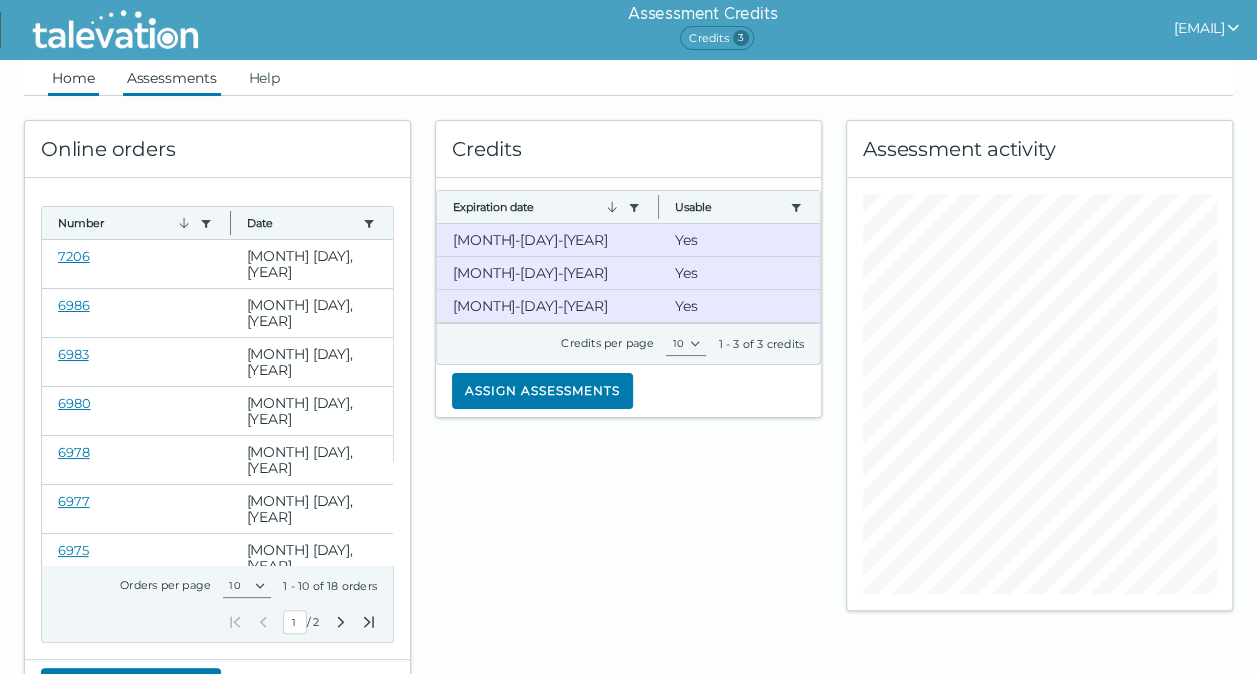click on "Assessments" at bounding box center (172, 78) 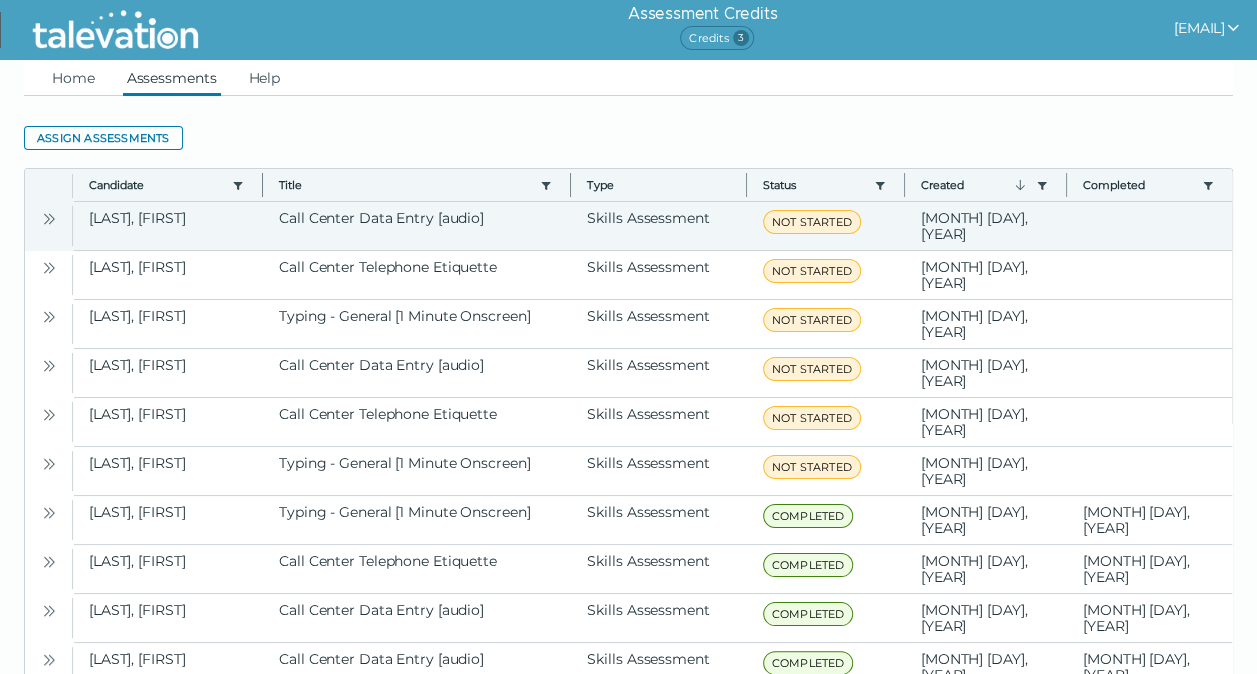 click 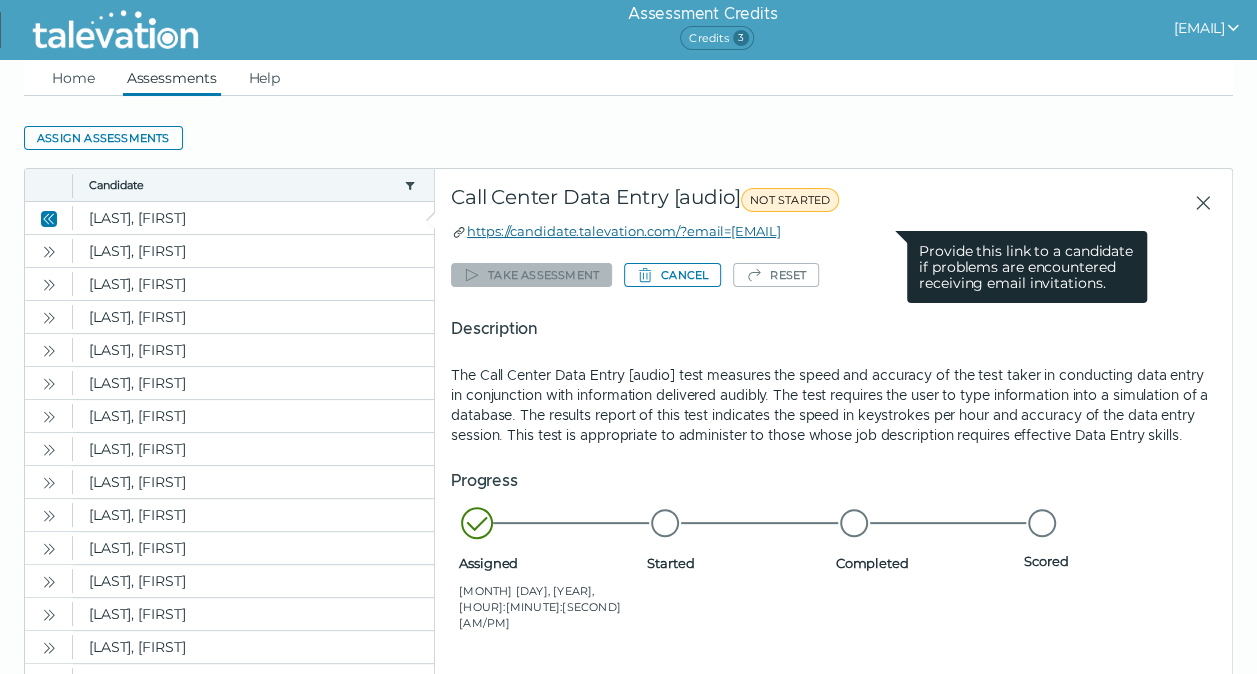 drag, startPoint x: 914, startPoint y: 232, endPoint x: 467, endPoint y: 232, distance: 447 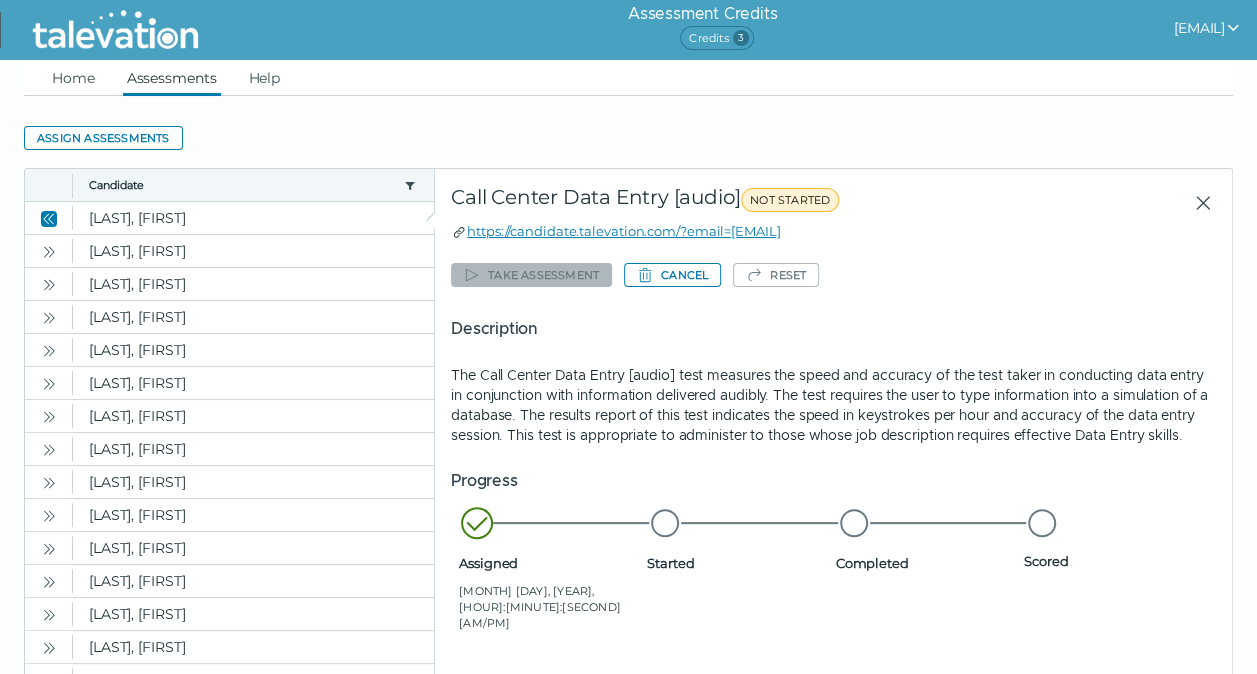click on "Home Assessments Help" at bounding box center [628, 78] 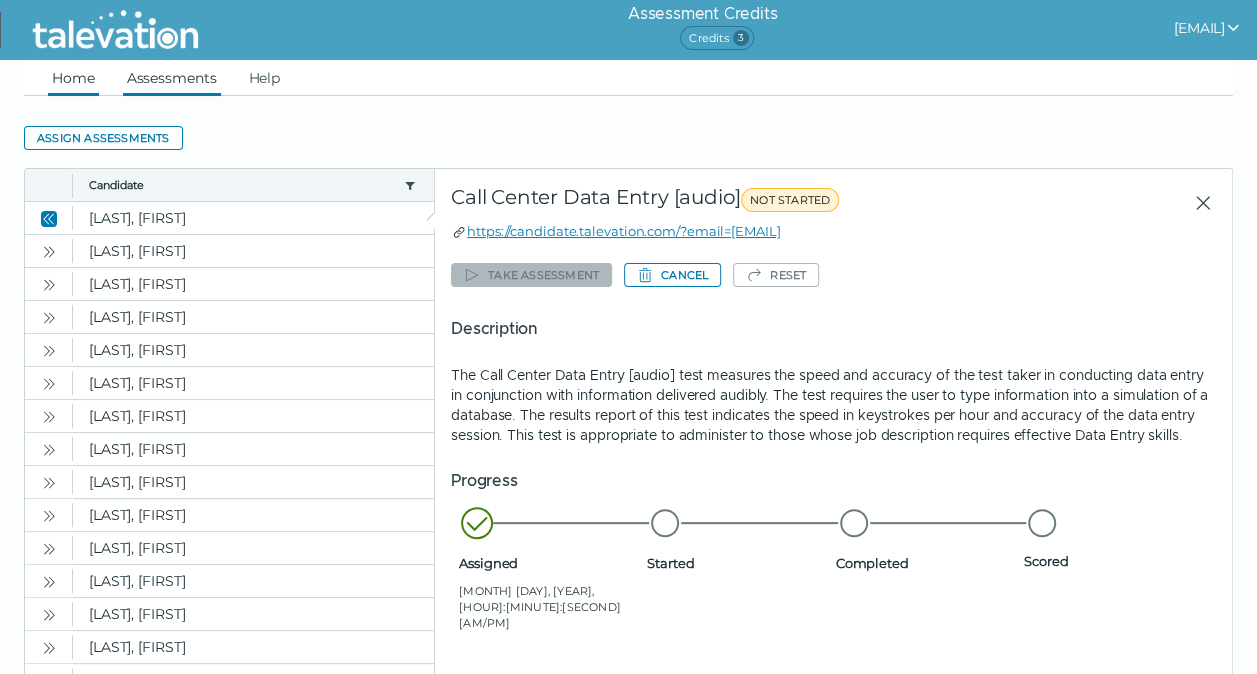 click on "Home" at bounding box center (73, 78) 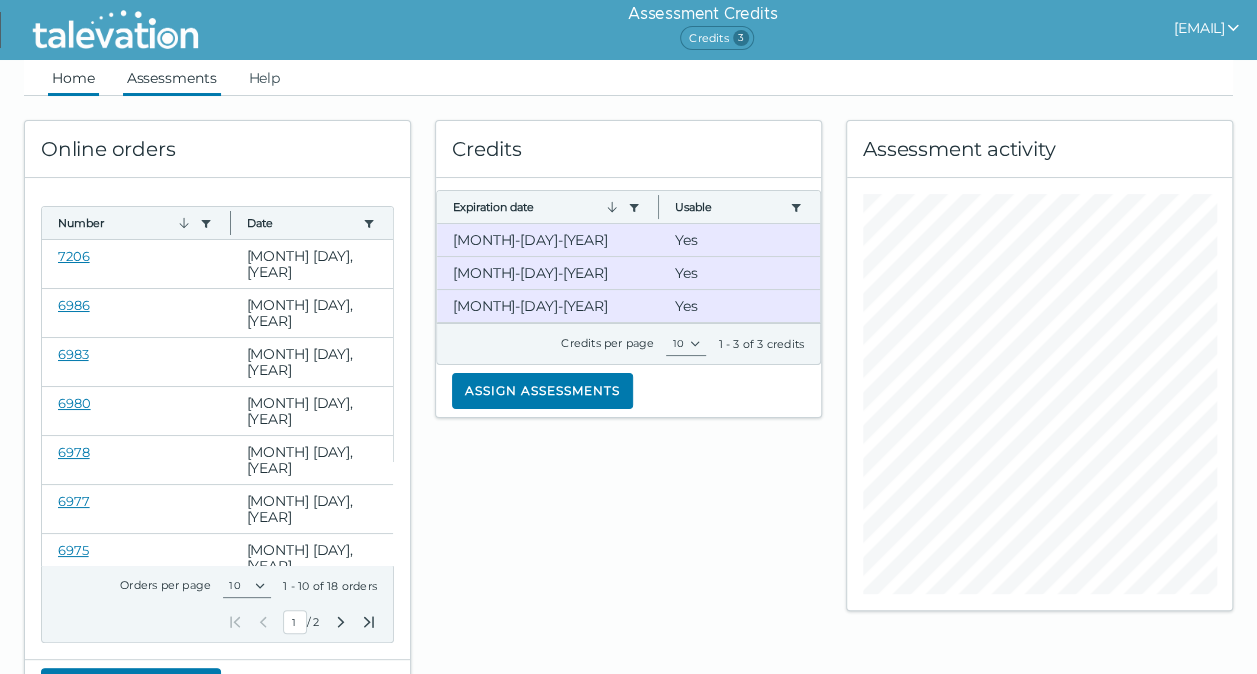 click on "Assessments" at bounding box center [172, 78] 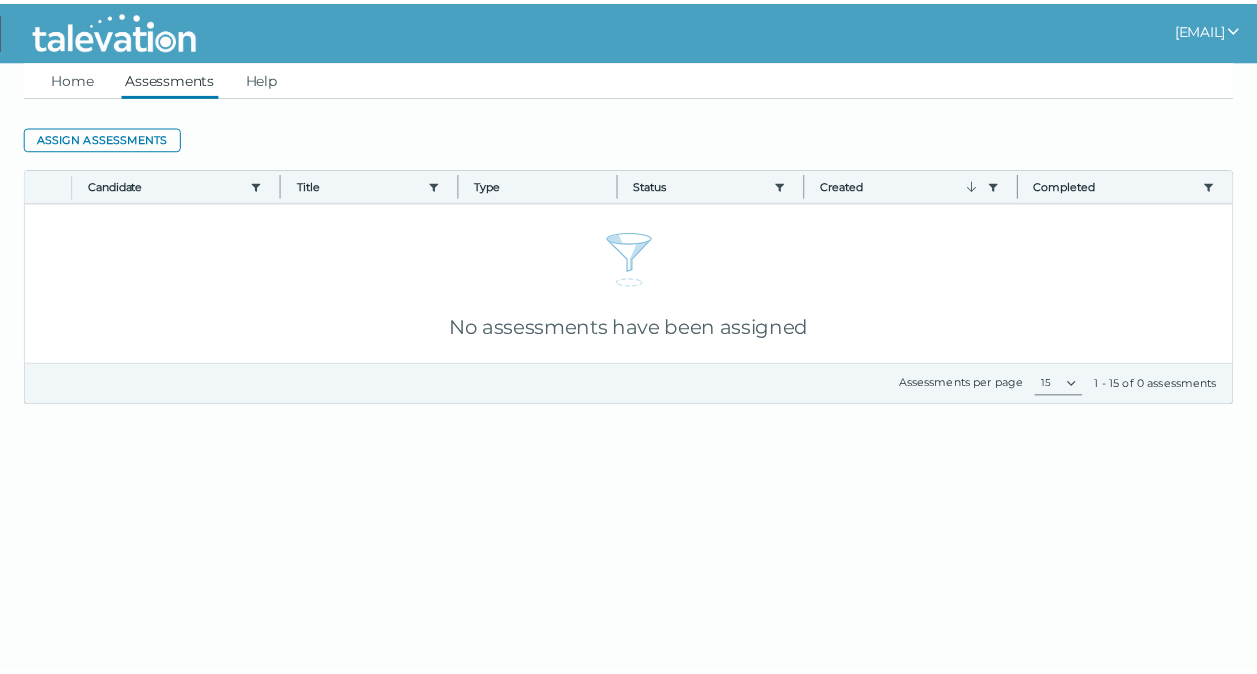 scroll, scrollTop: 0, scrollLeft: 0, axis: both 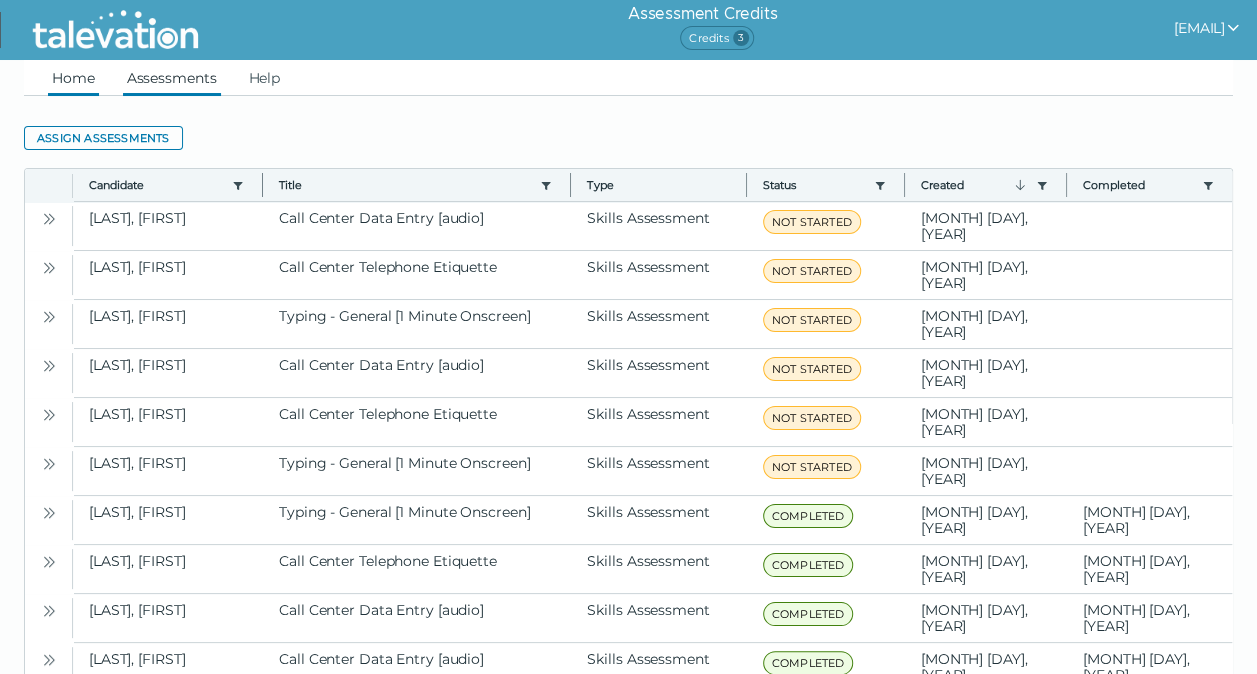click on "Home" at bounding box center [73, 78] 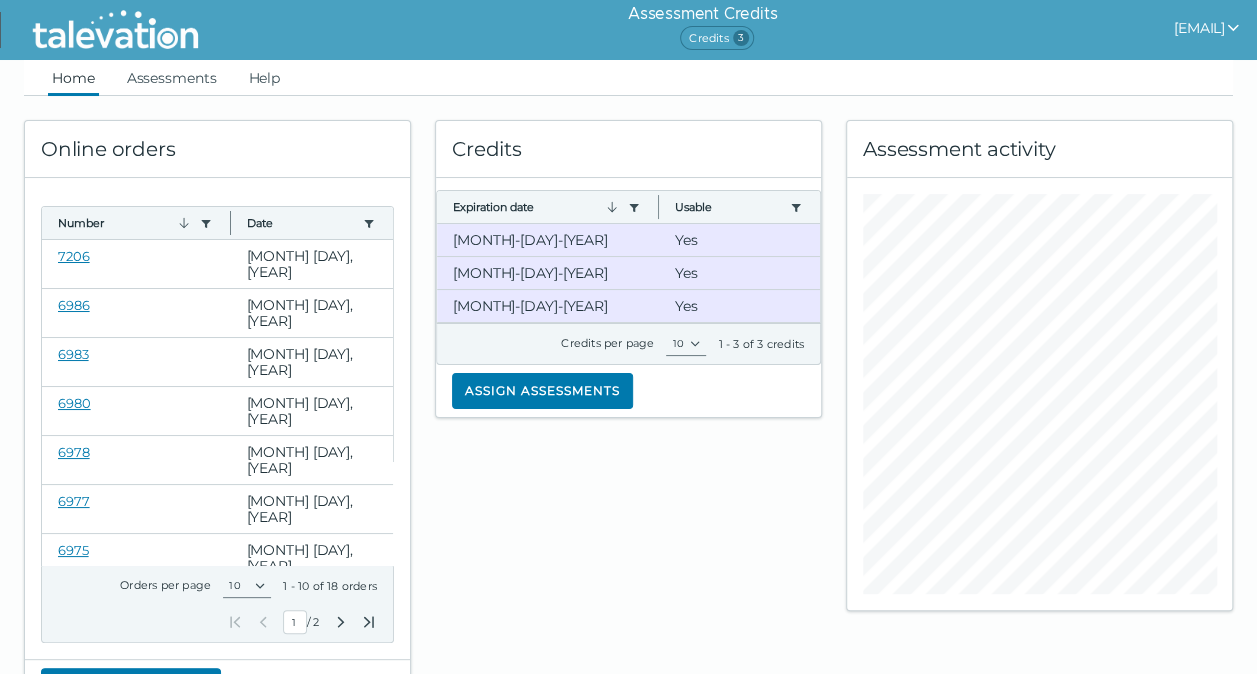 click on "Credits 3" at bounding box center [716, 38] 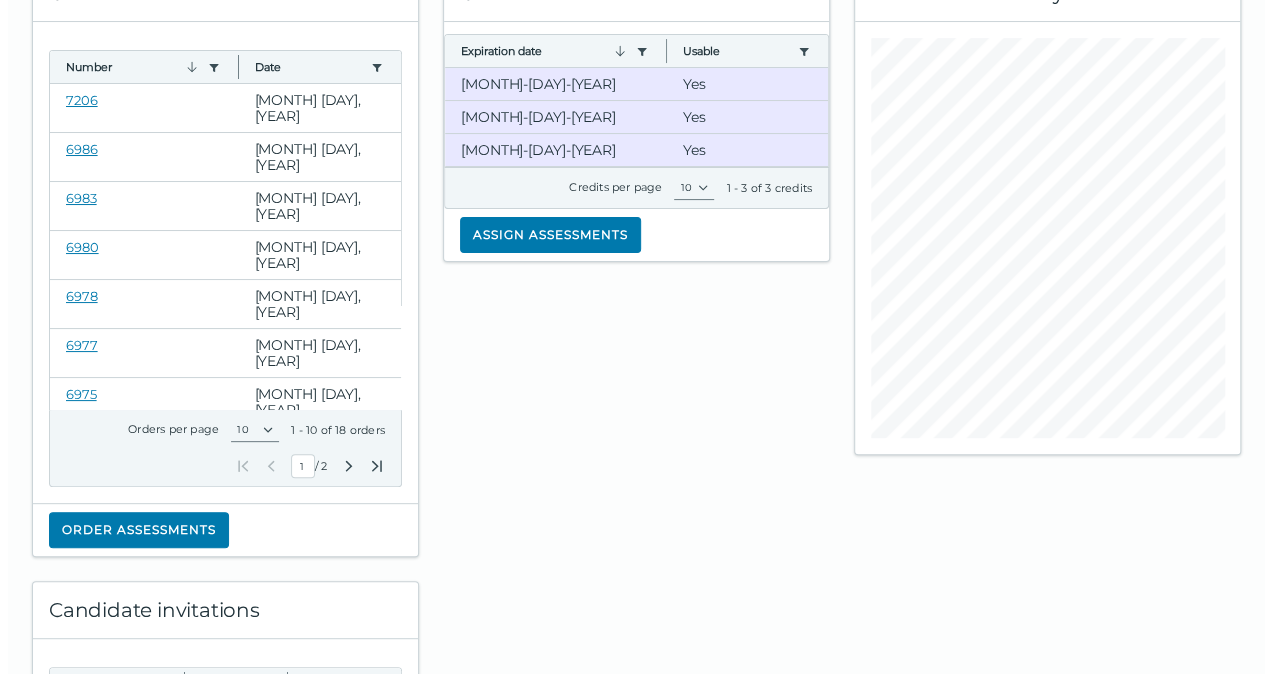 scroll, scrollTop: 160, scrollLeft: 0, axis: vertical 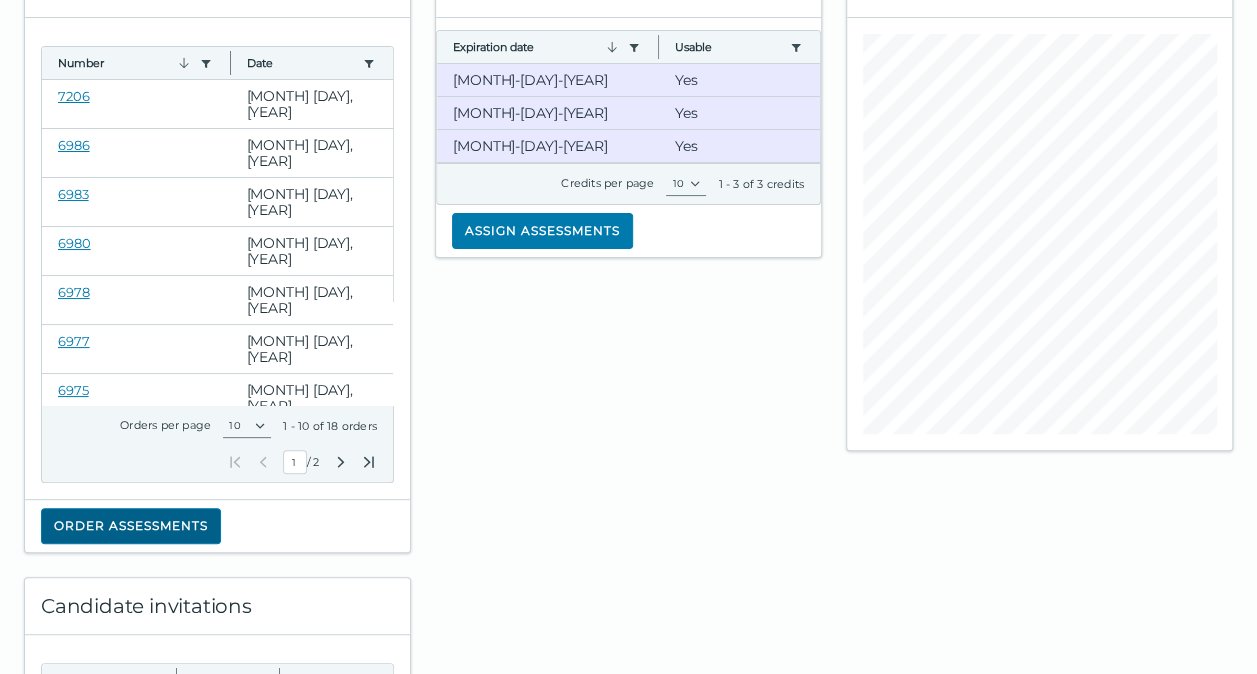 click on "Order assessments" 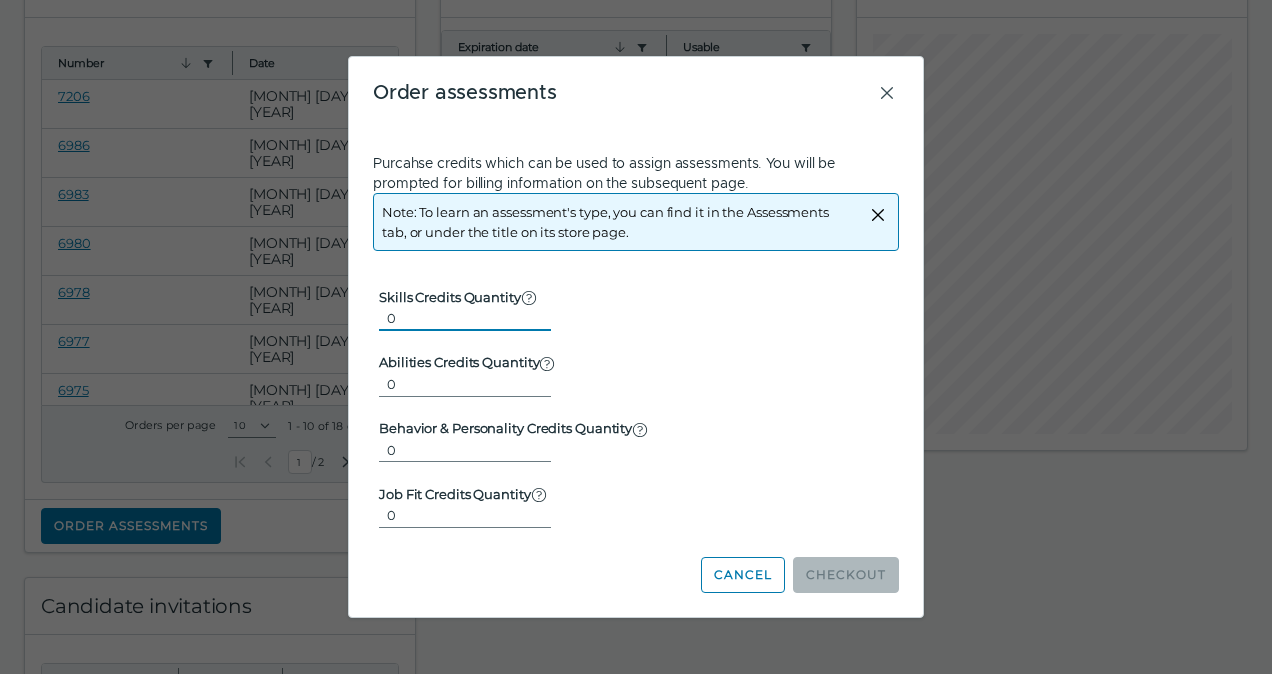 click on "0" at bounding box center [465, 318] 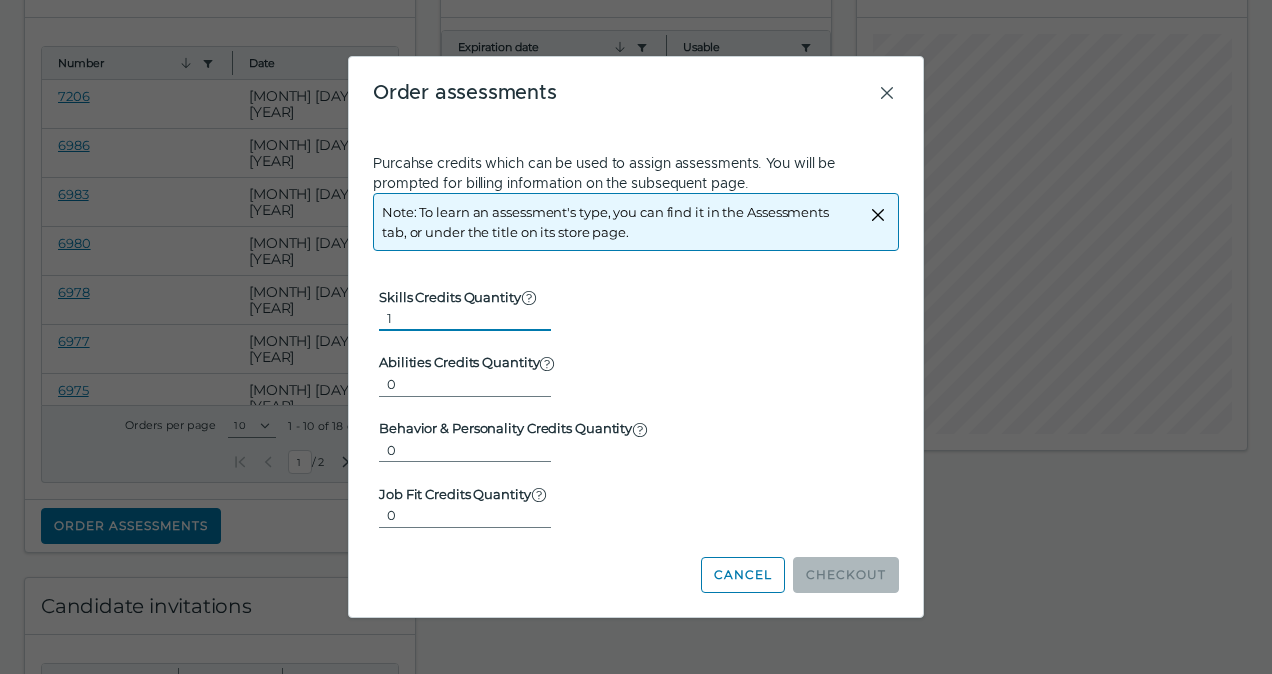click on "1" at bounding box center (465, 318) 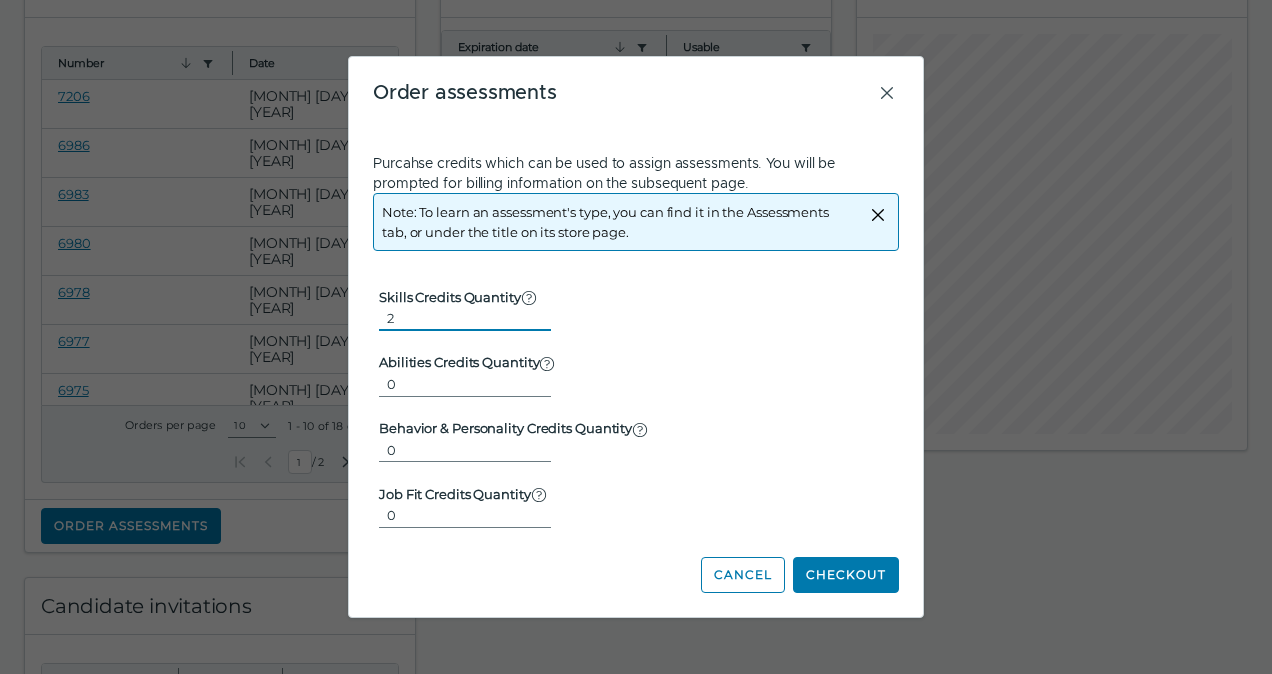 click on "2" at bounding box center (465, 318) 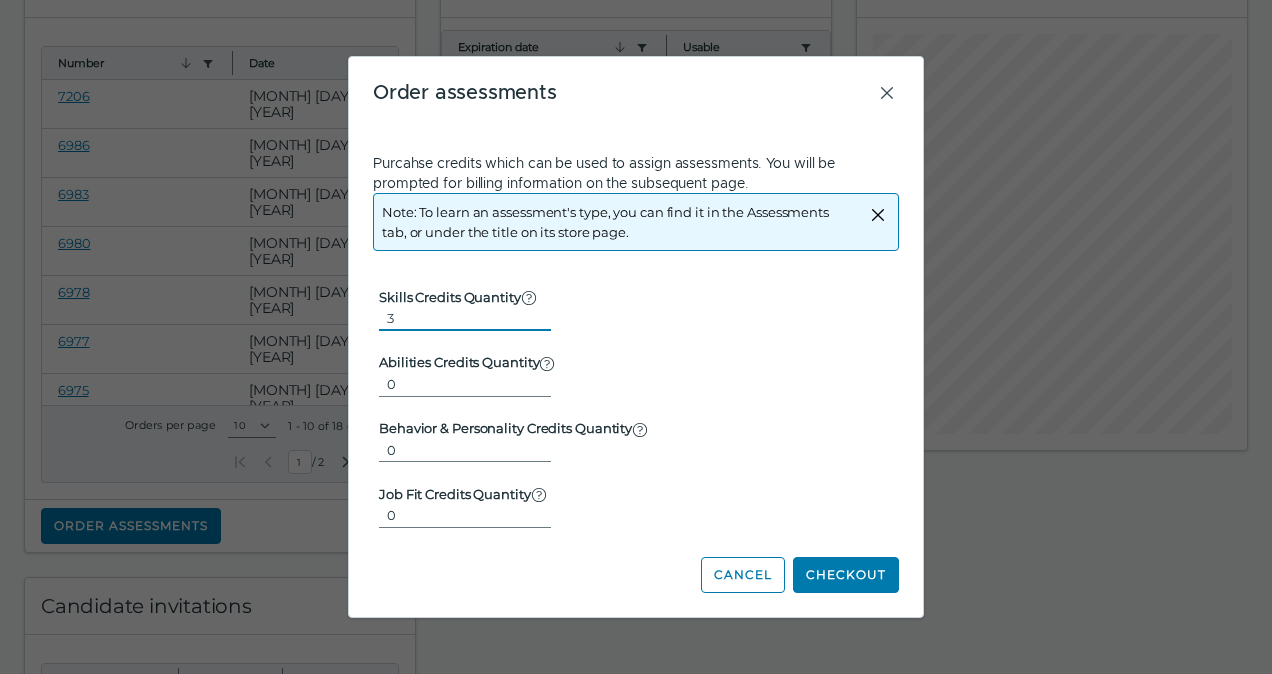 type on "3" 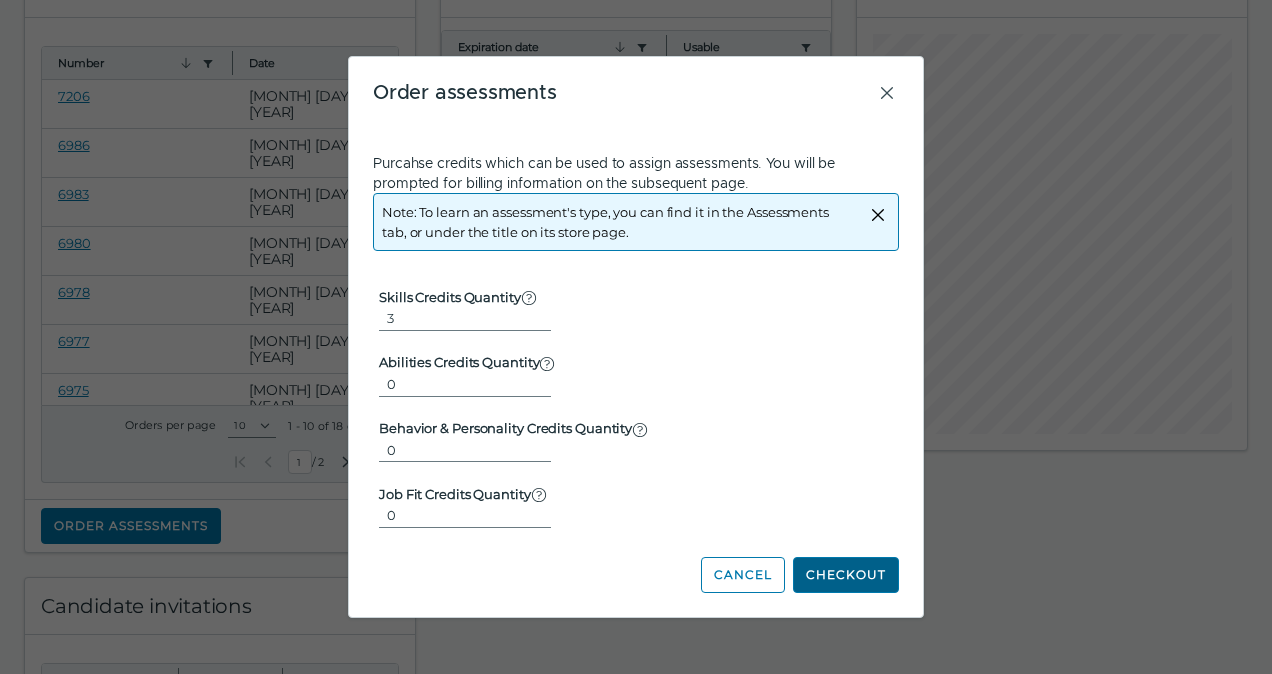 click on "Checkout" 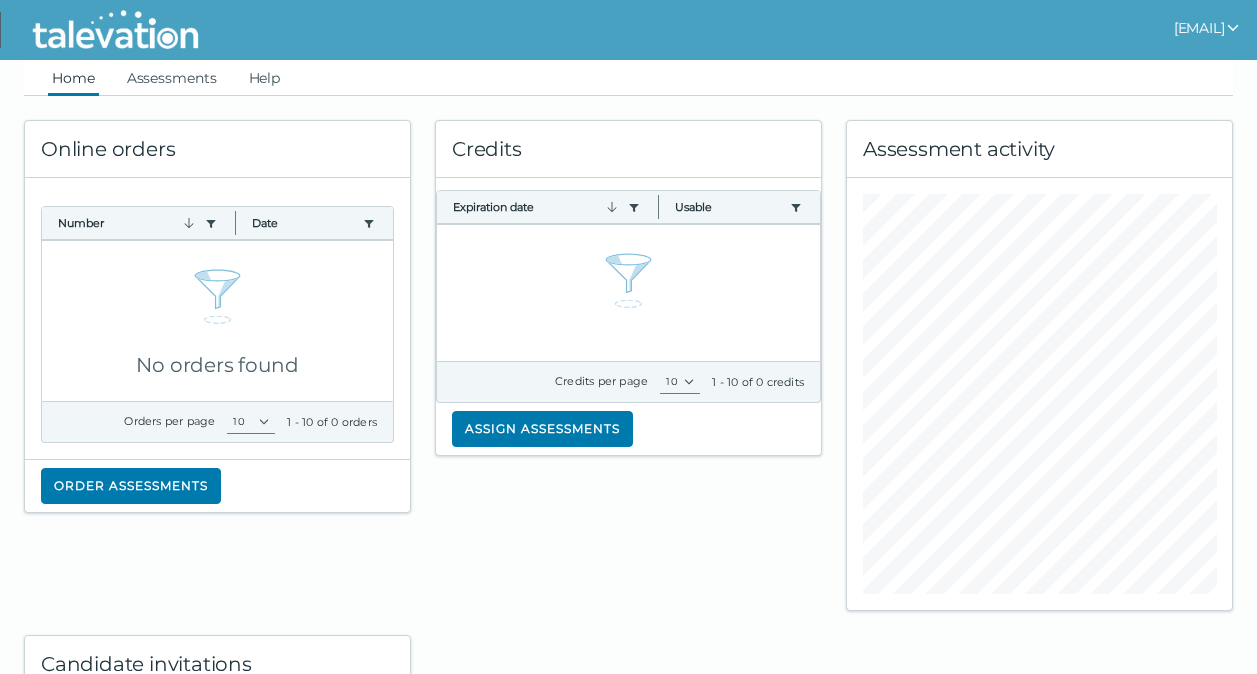 scroll, scrollTop: 0, scrollLeft: 0, axis: both 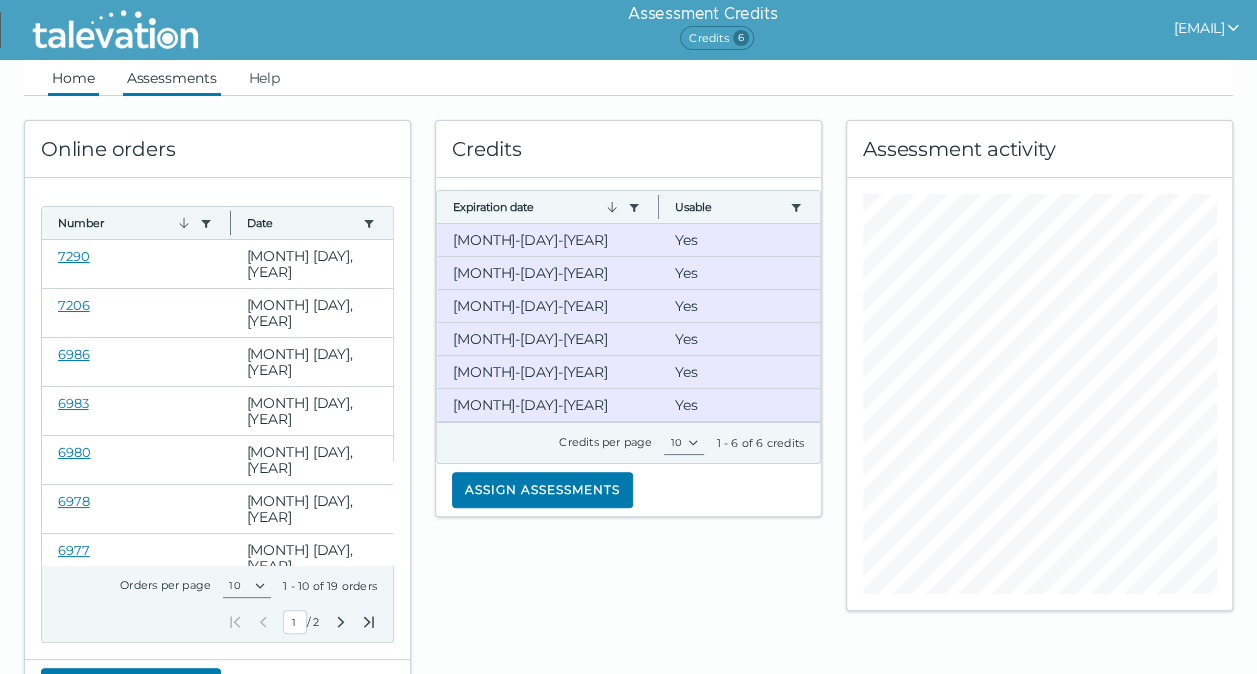 click on "Assessments" at bounding box center [172, 78] 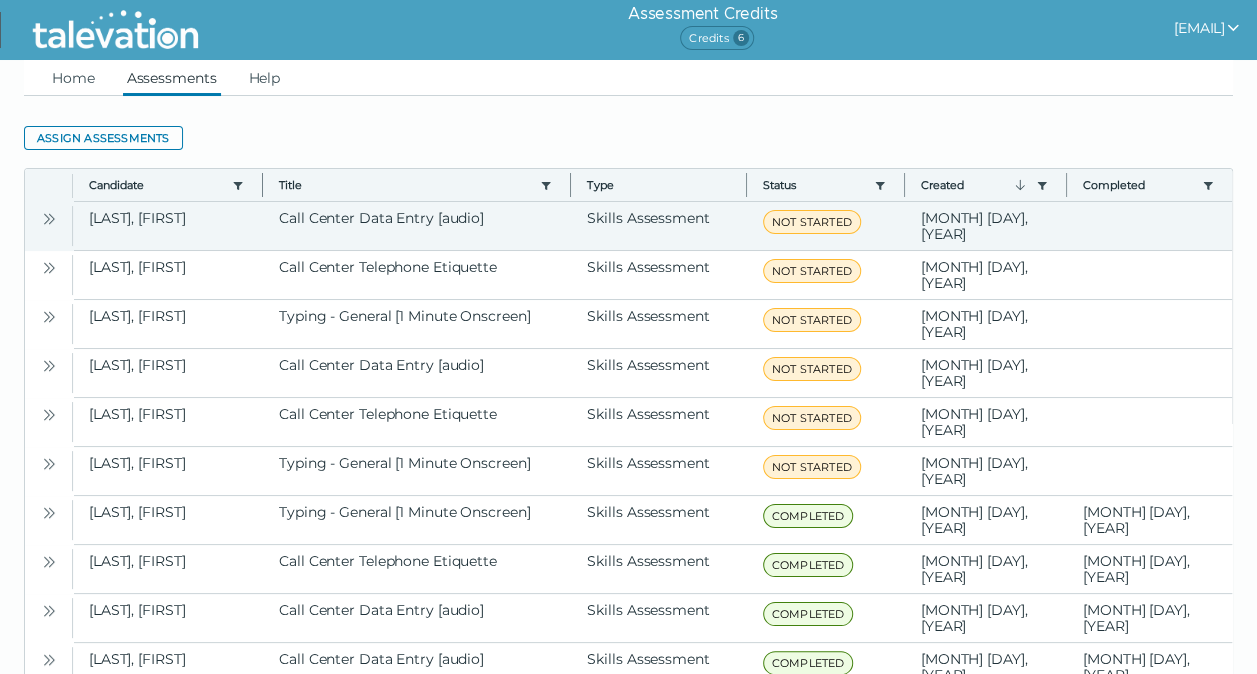 click 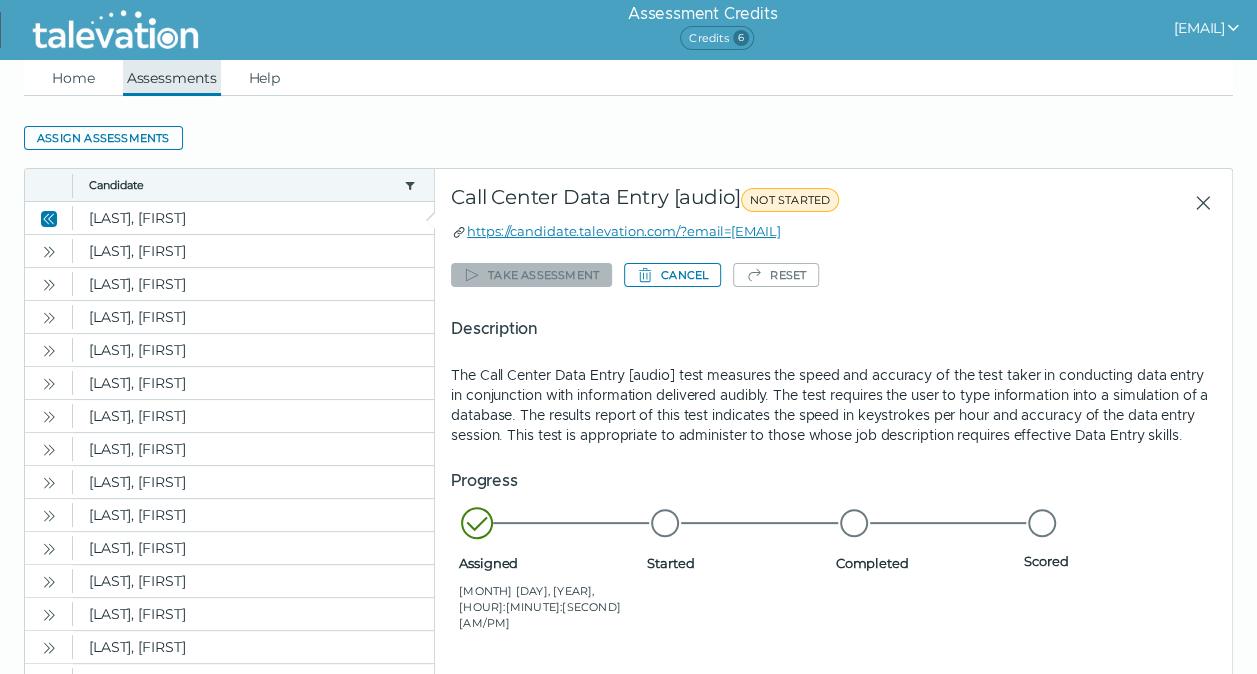 click on "Assessments" at bounding box center (172, 78) 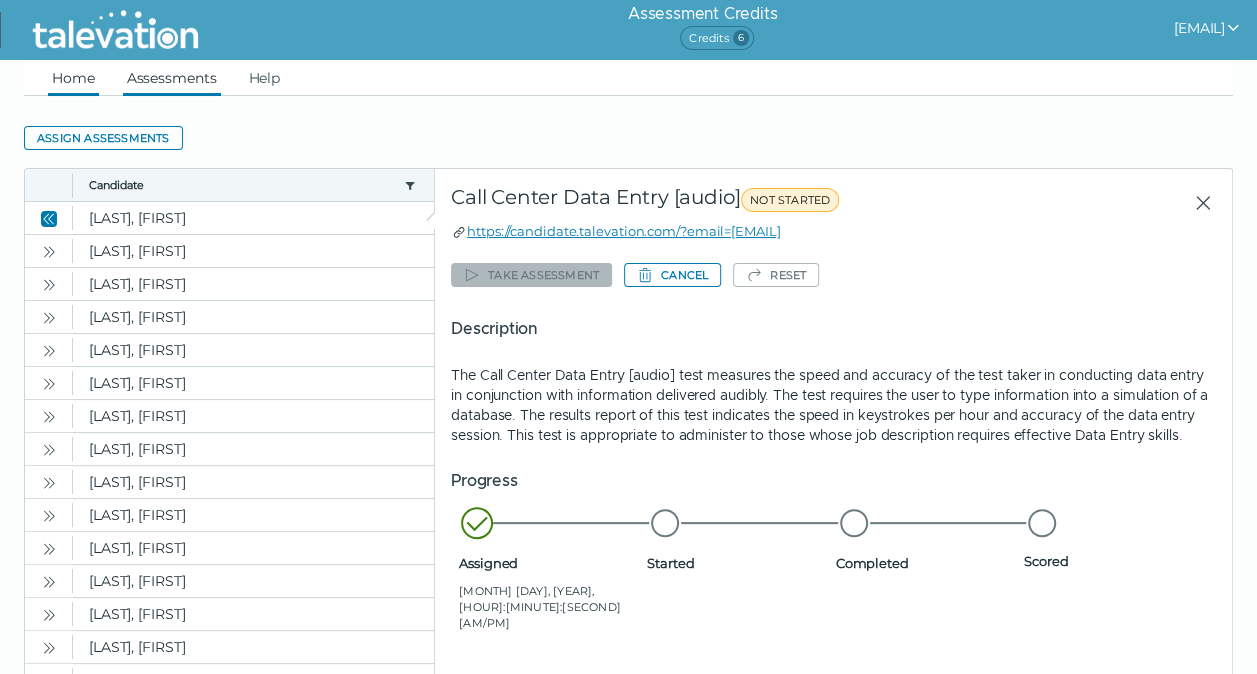 click on "Home" at bounding box center (73, 78) 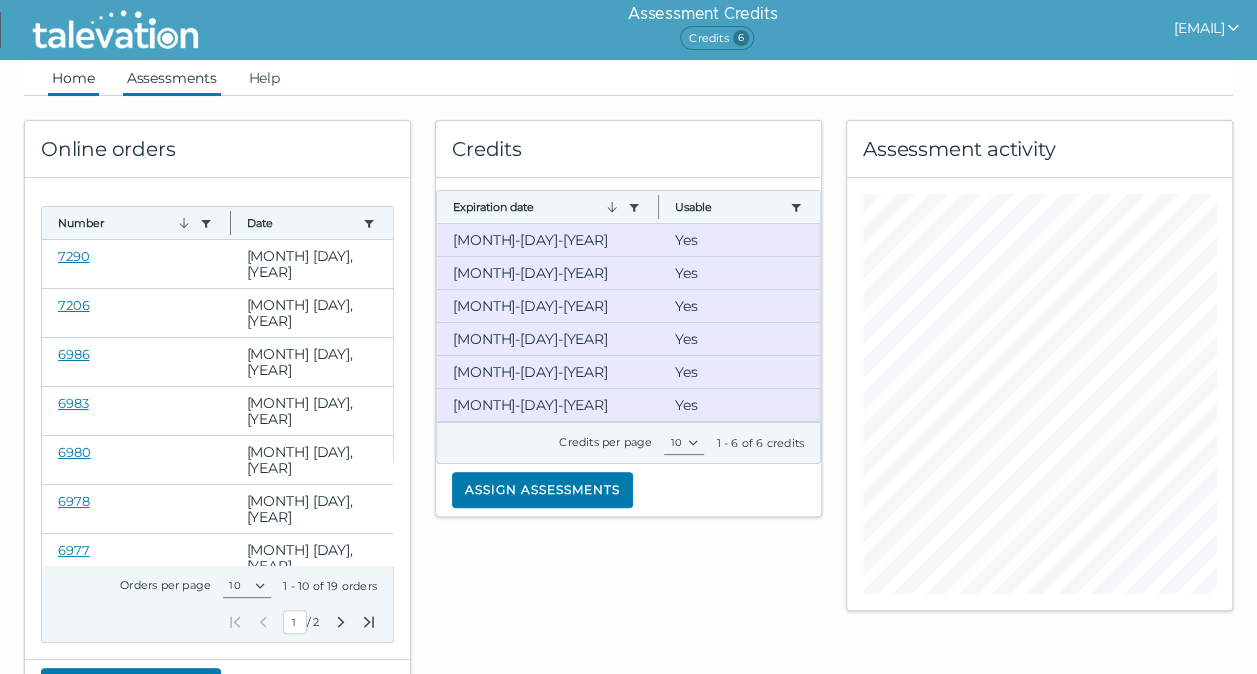 click on "Assessments" at bounding box center [172, 78] 